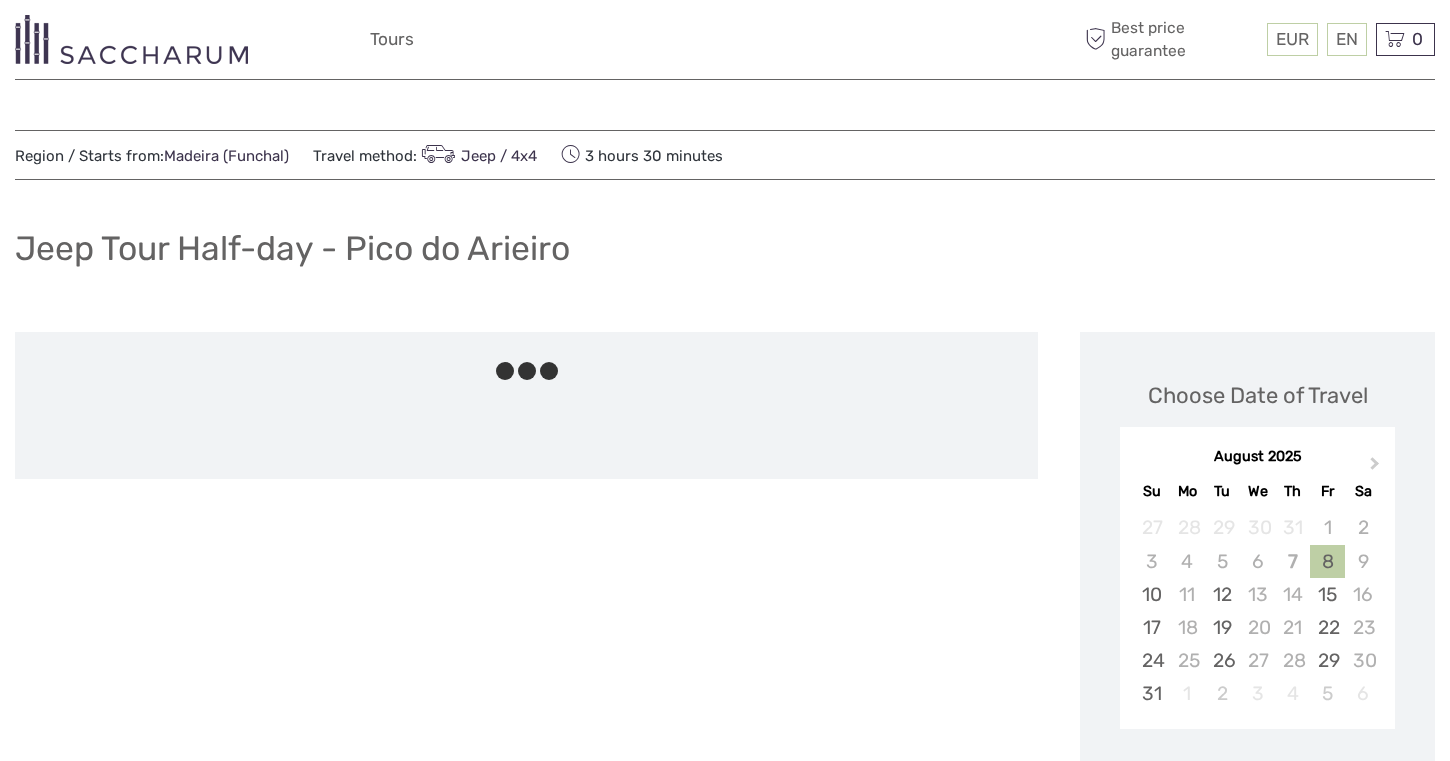 scroll, scrollTop: 331, scrollLeft: 0, axis: vertical 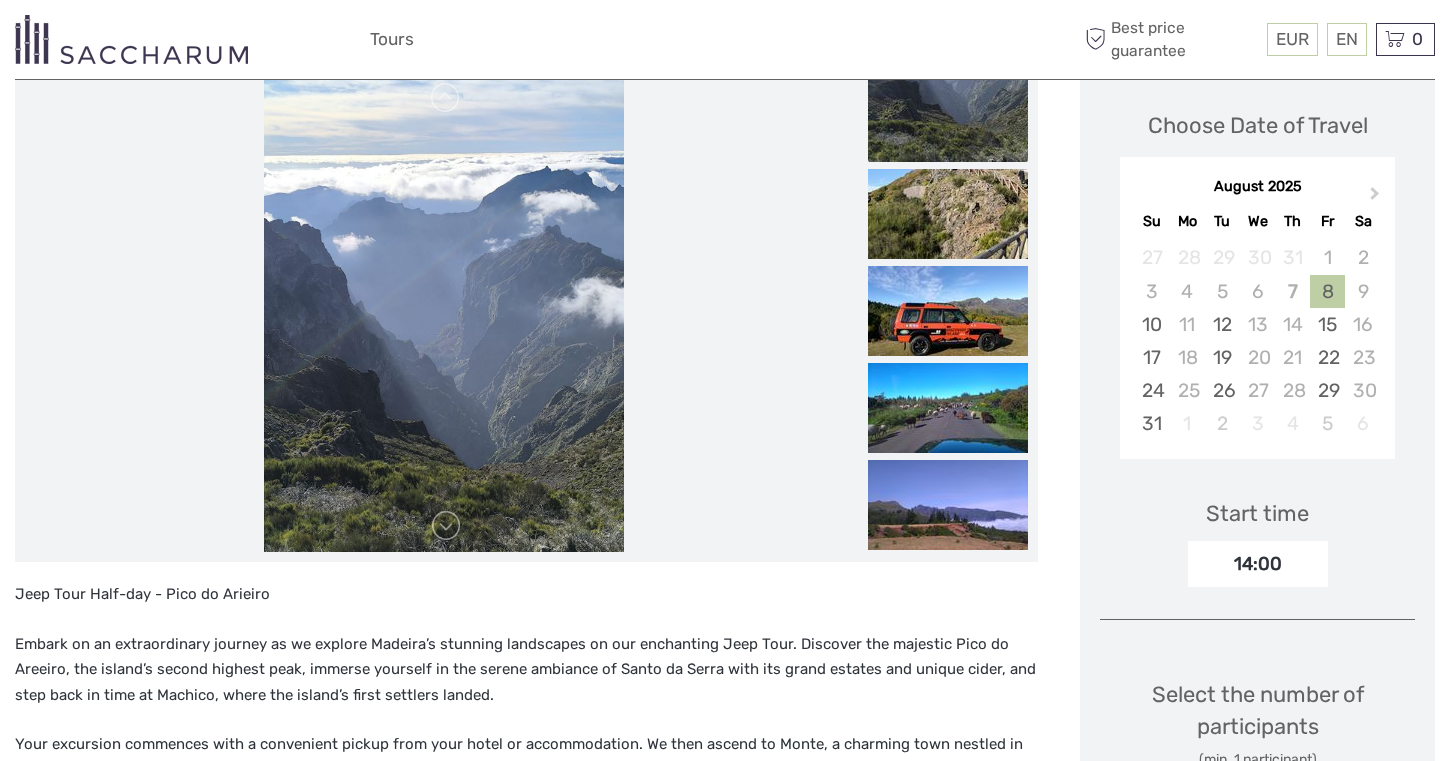 click at bounding box center (444, 312) 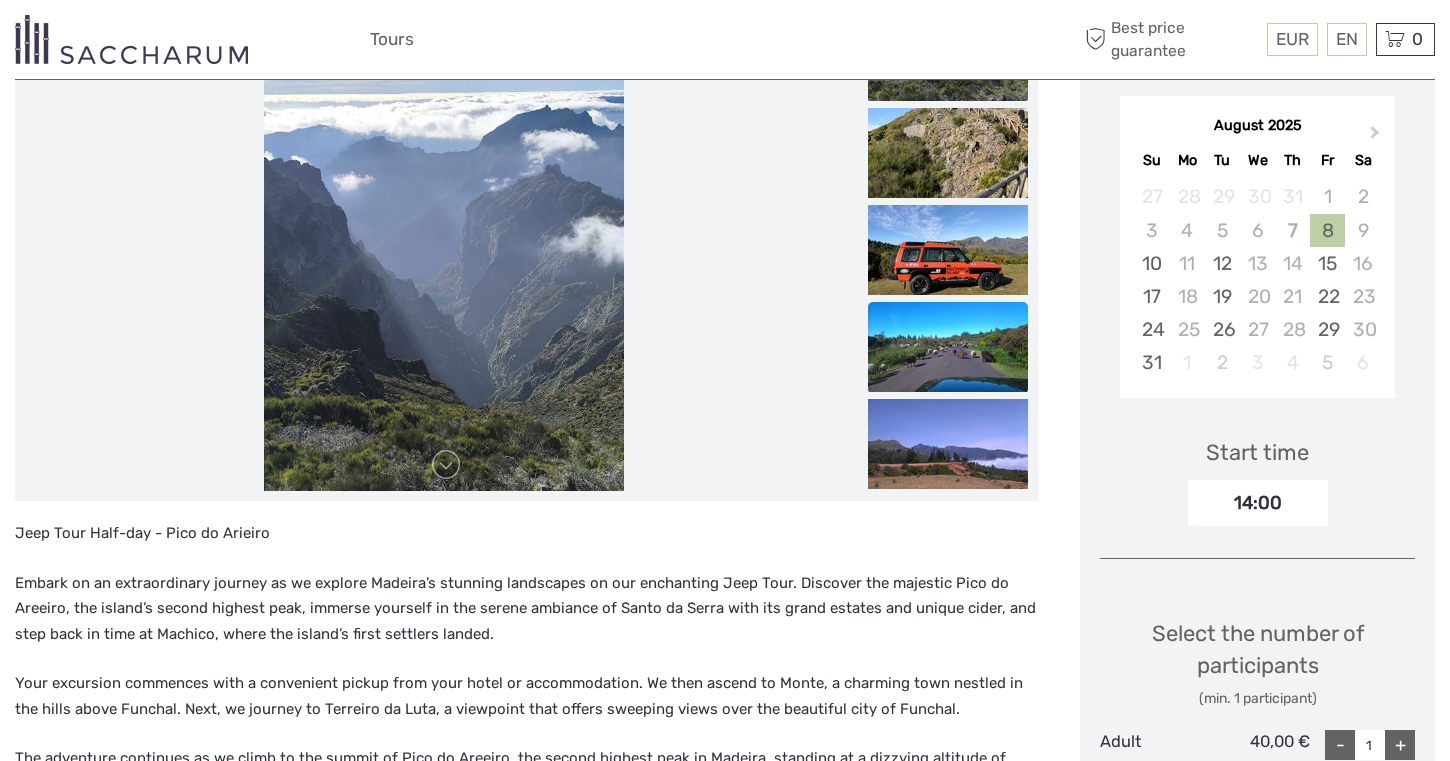 scroll, scrollTop: 328, scrollLeft: 0, axis: vertical 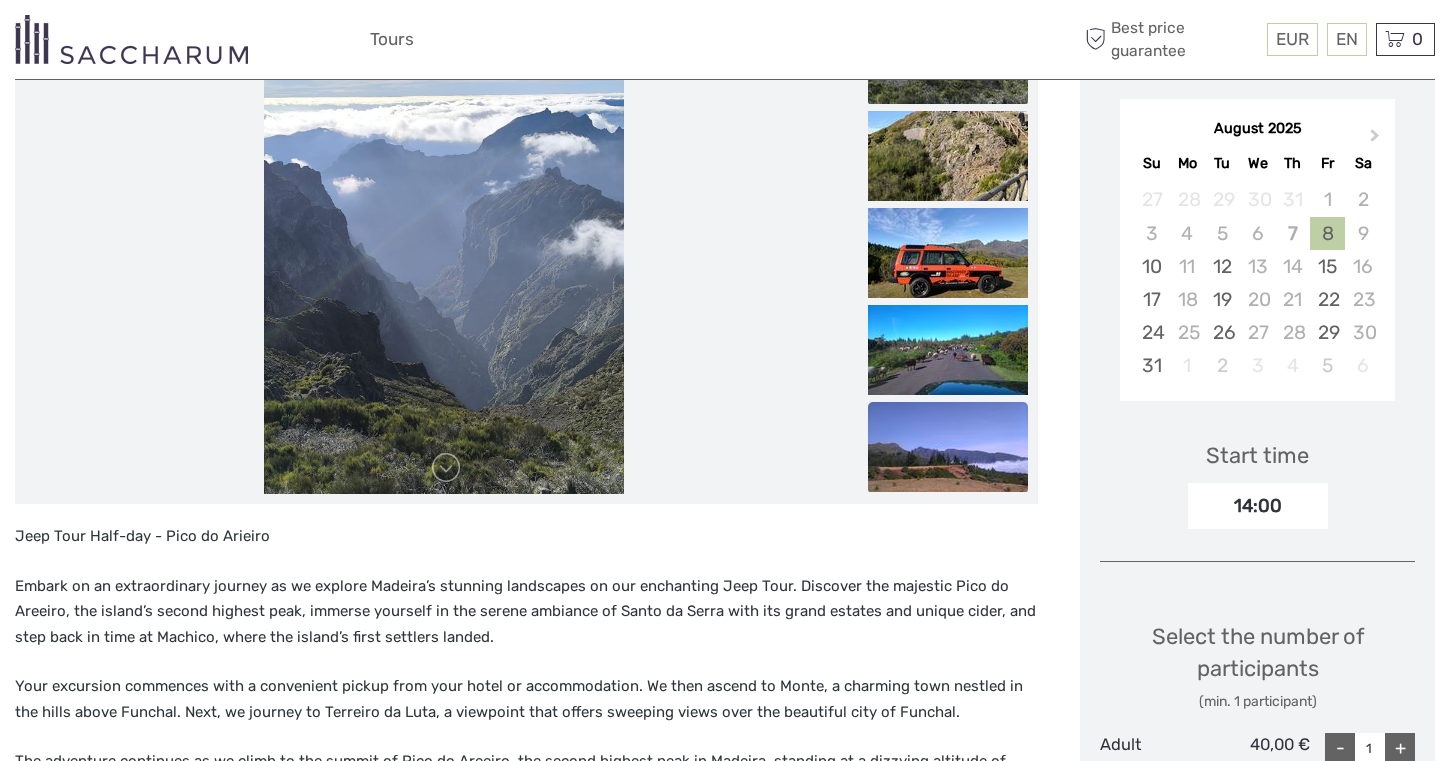 click at bounding box center (948, 447) 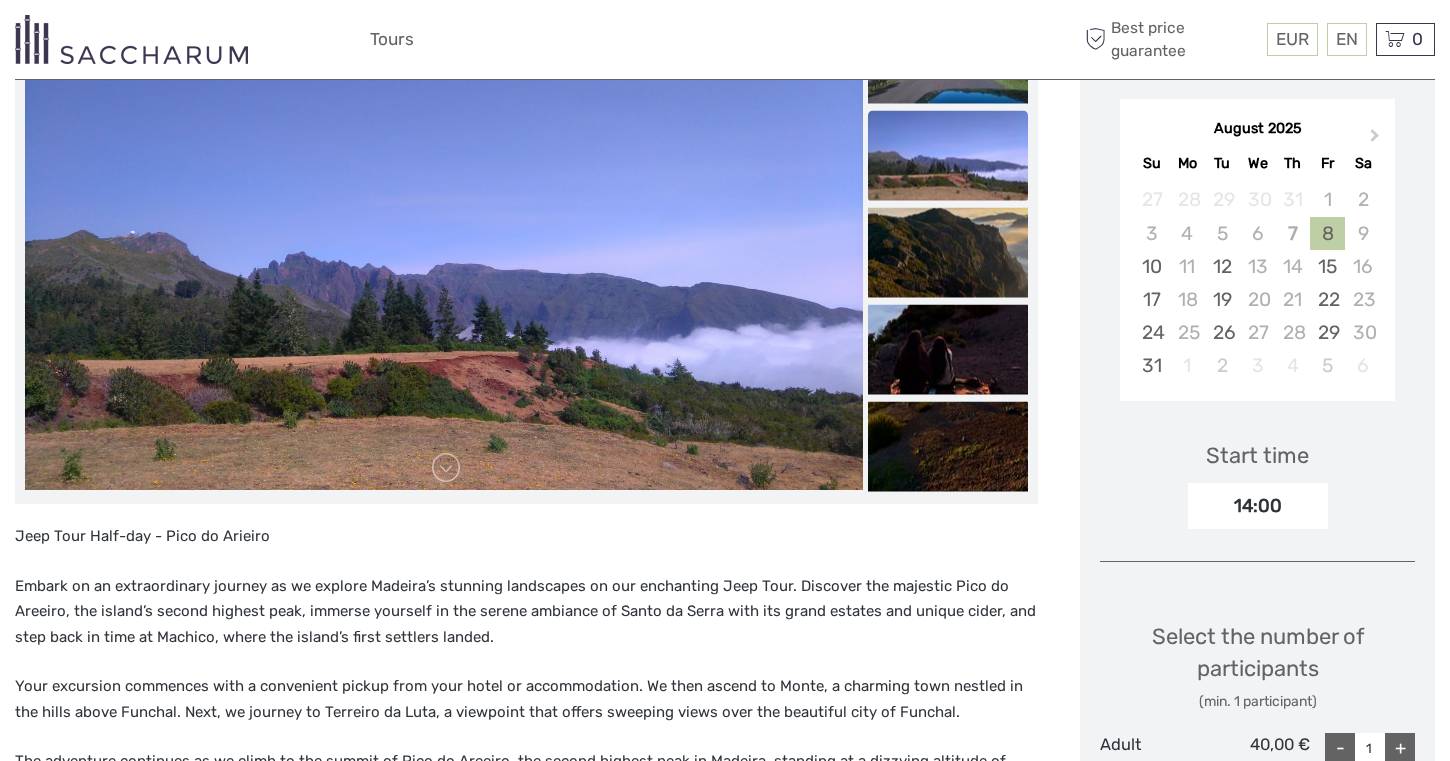 click at bounding box center (948, 447) 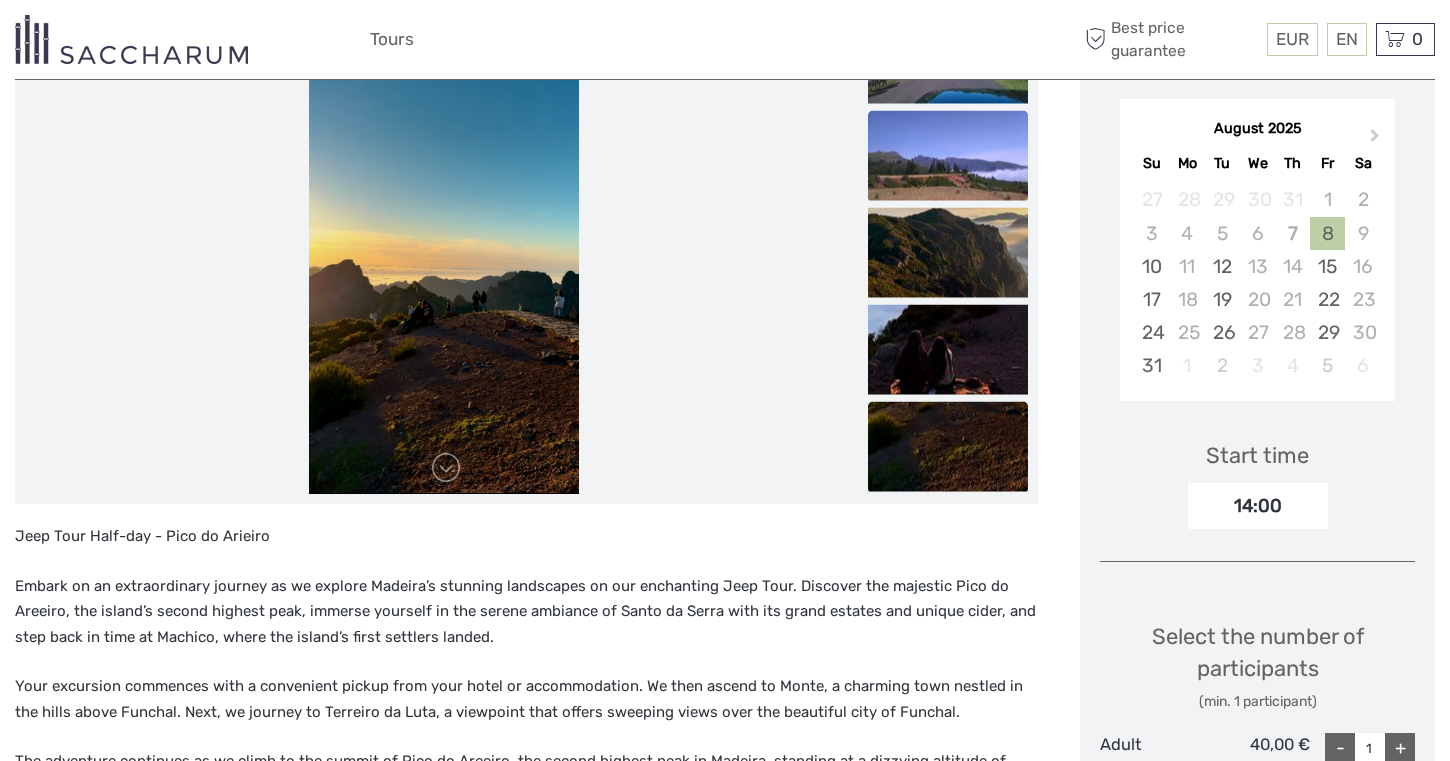 click at bounding box center (948, 447) 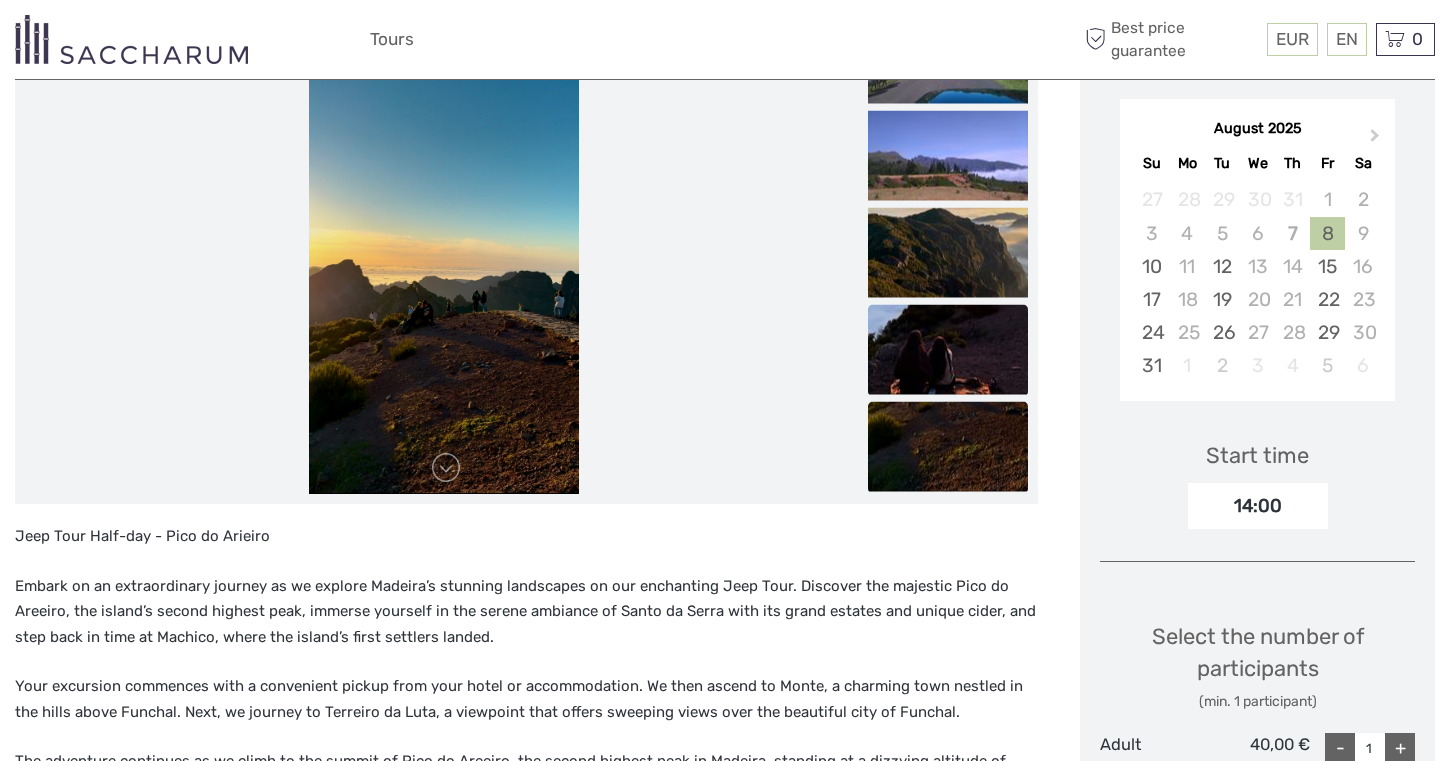 click at bounding box center (948, 350) 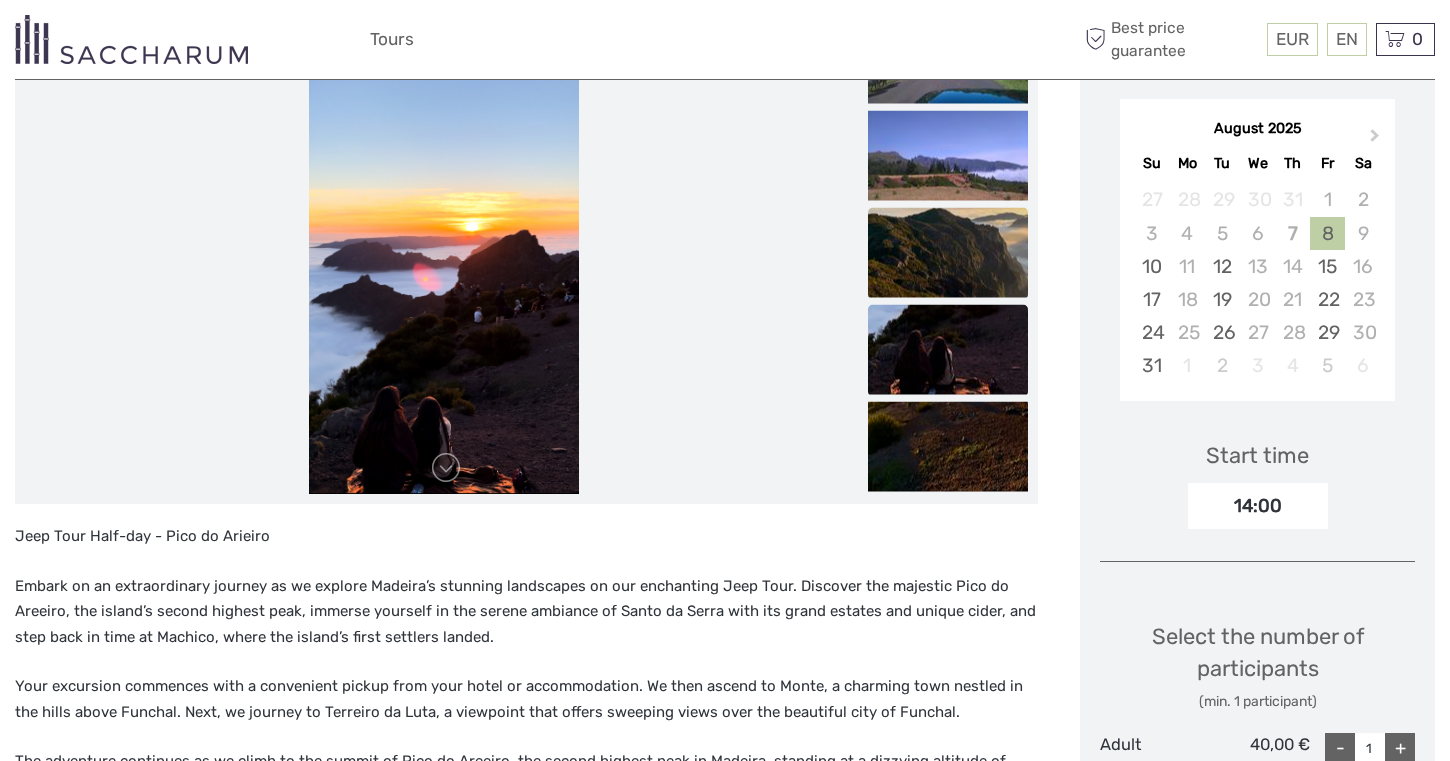 click at bounding box center (948, 253) 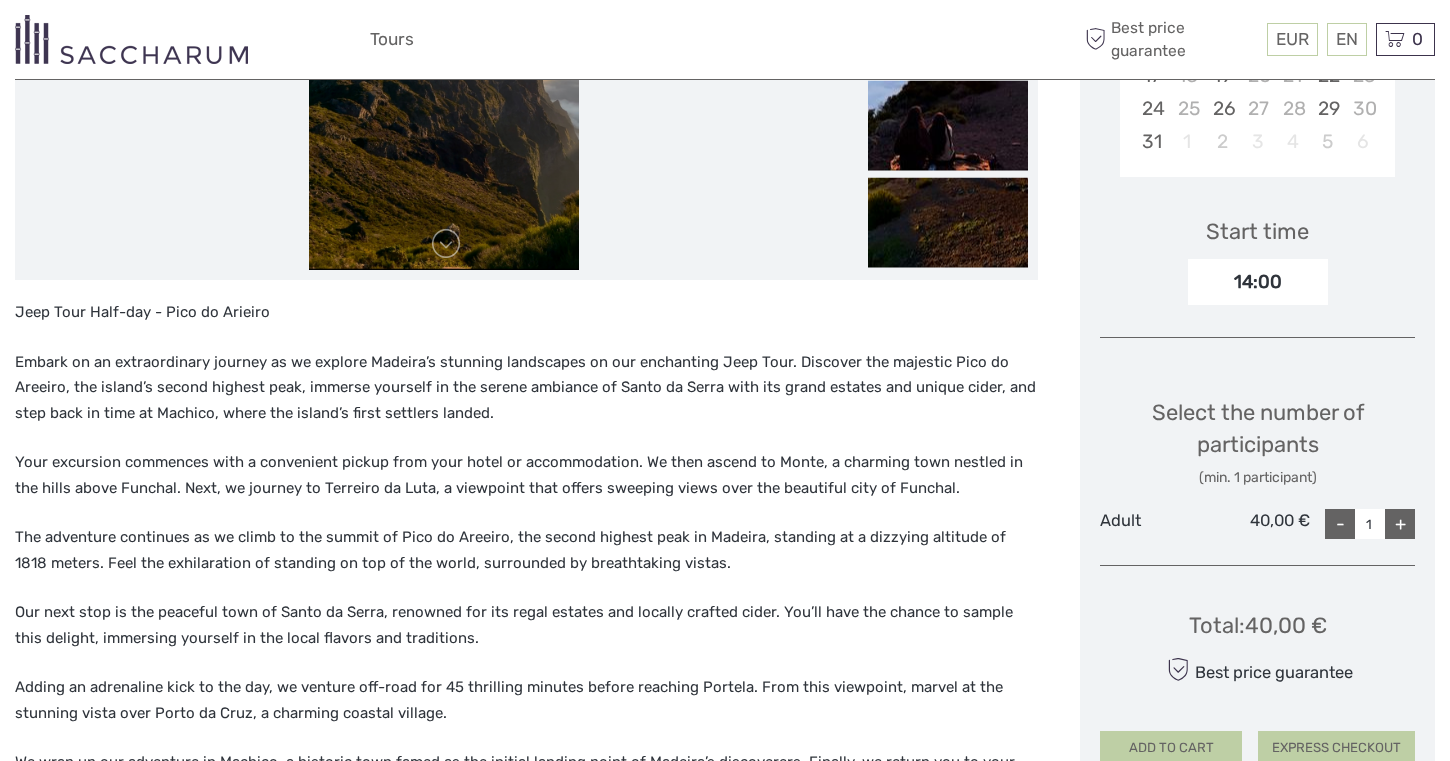 scroll, scrollTop: 556, scrollLeft: 0, axis: vertical 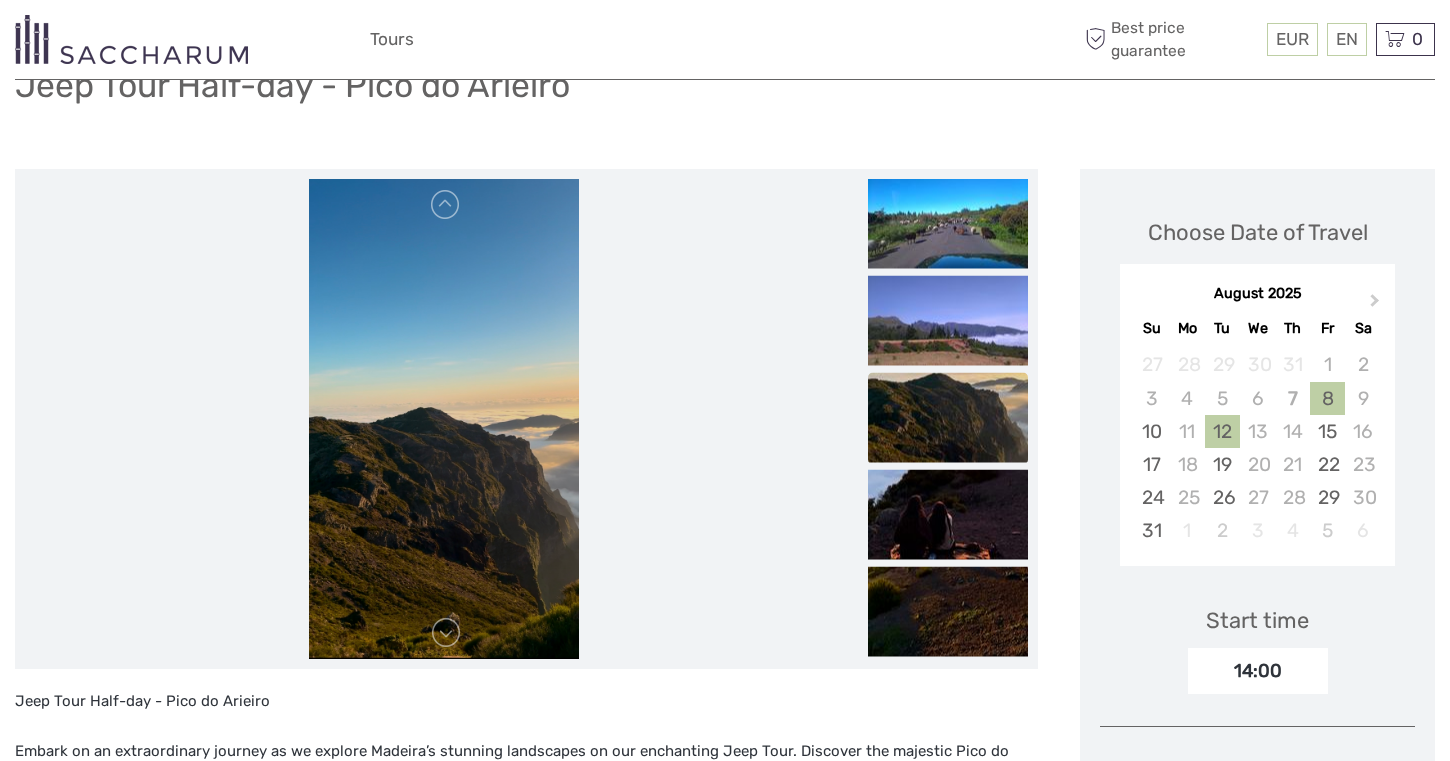 click on "12" at bounding box center [1222, 431] 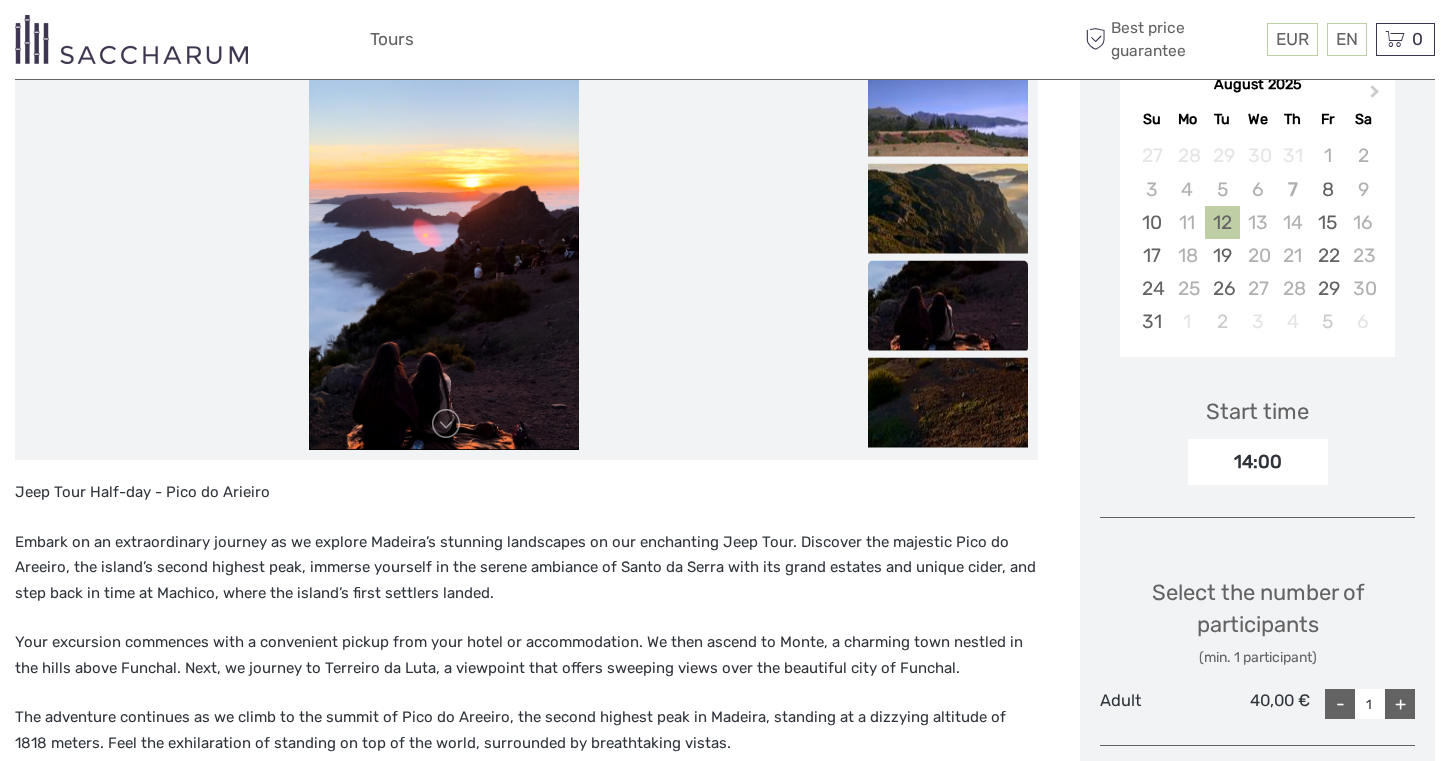 scroll, scrollTop: 371, scrollLeft: 0, axis: vertical 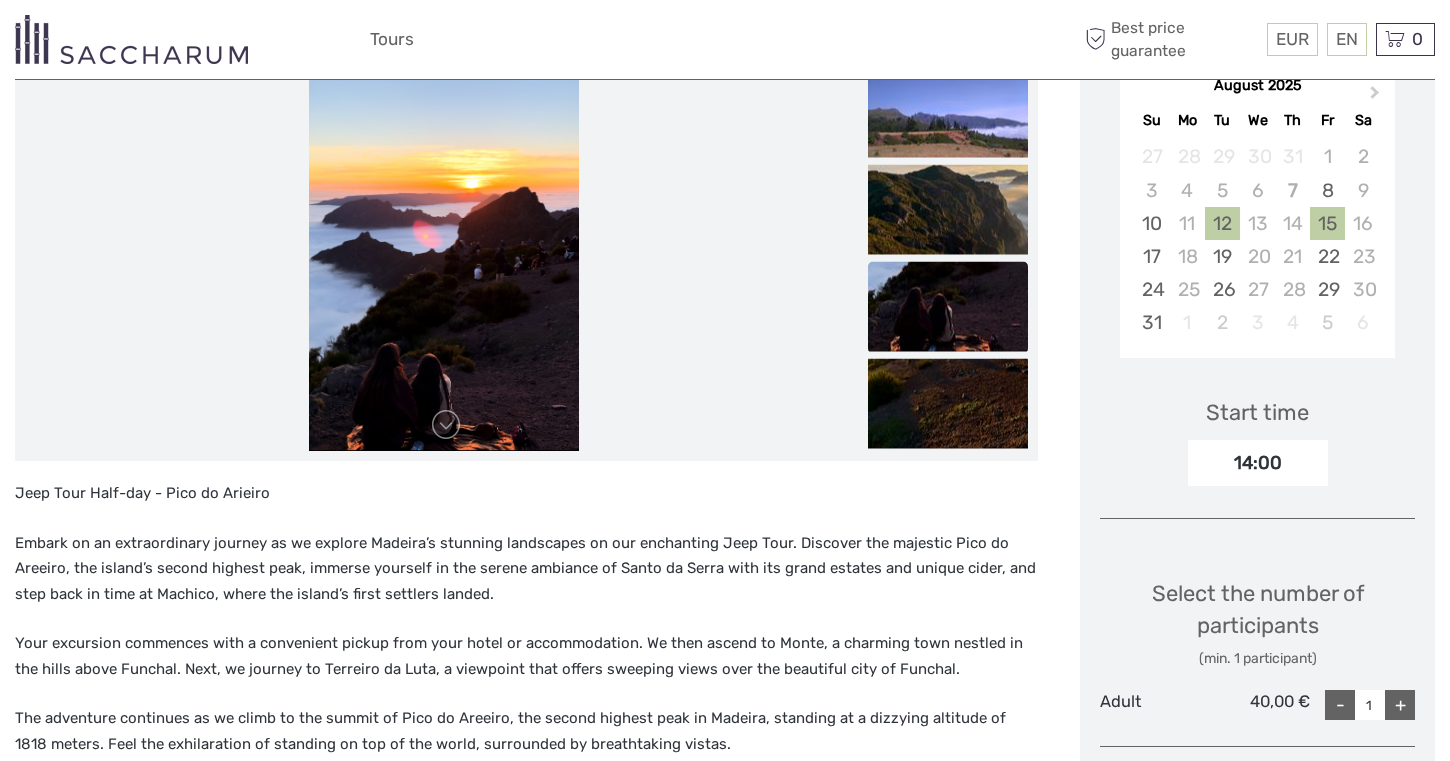 click on "15" at bounding box center [1327, 223] 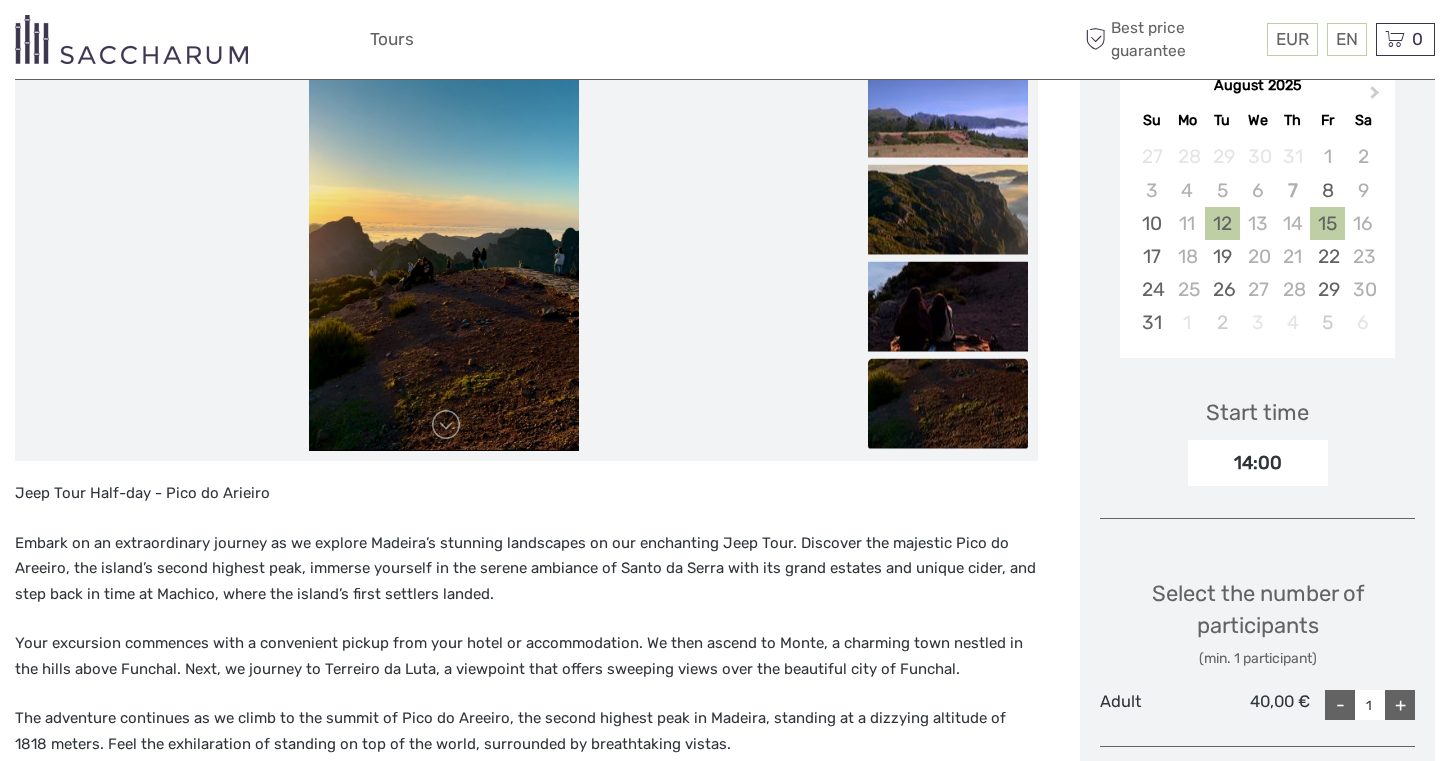 click on "12" at bounding box center (1222, 223) 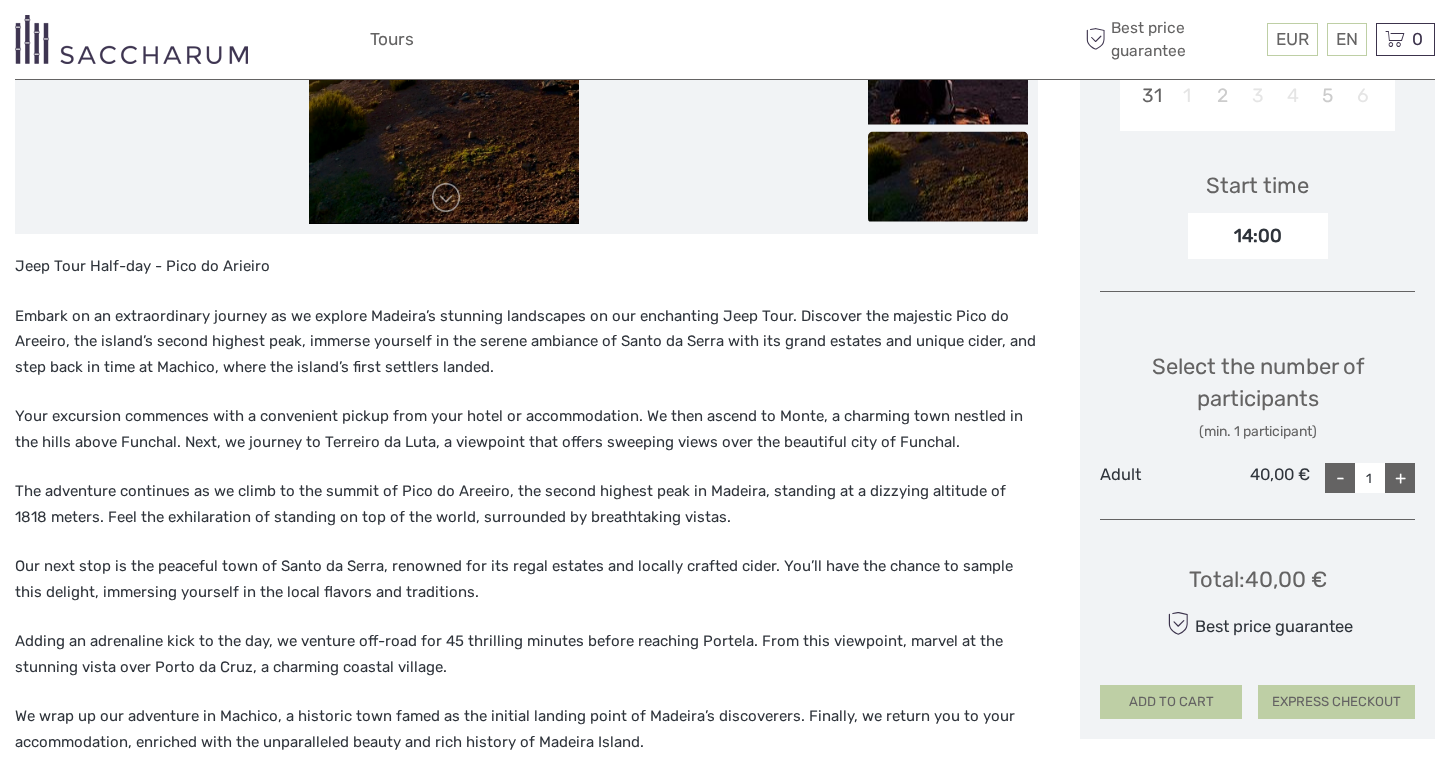 scroll, scrollTop: 599, scrollLeft: 0, axis: vertical 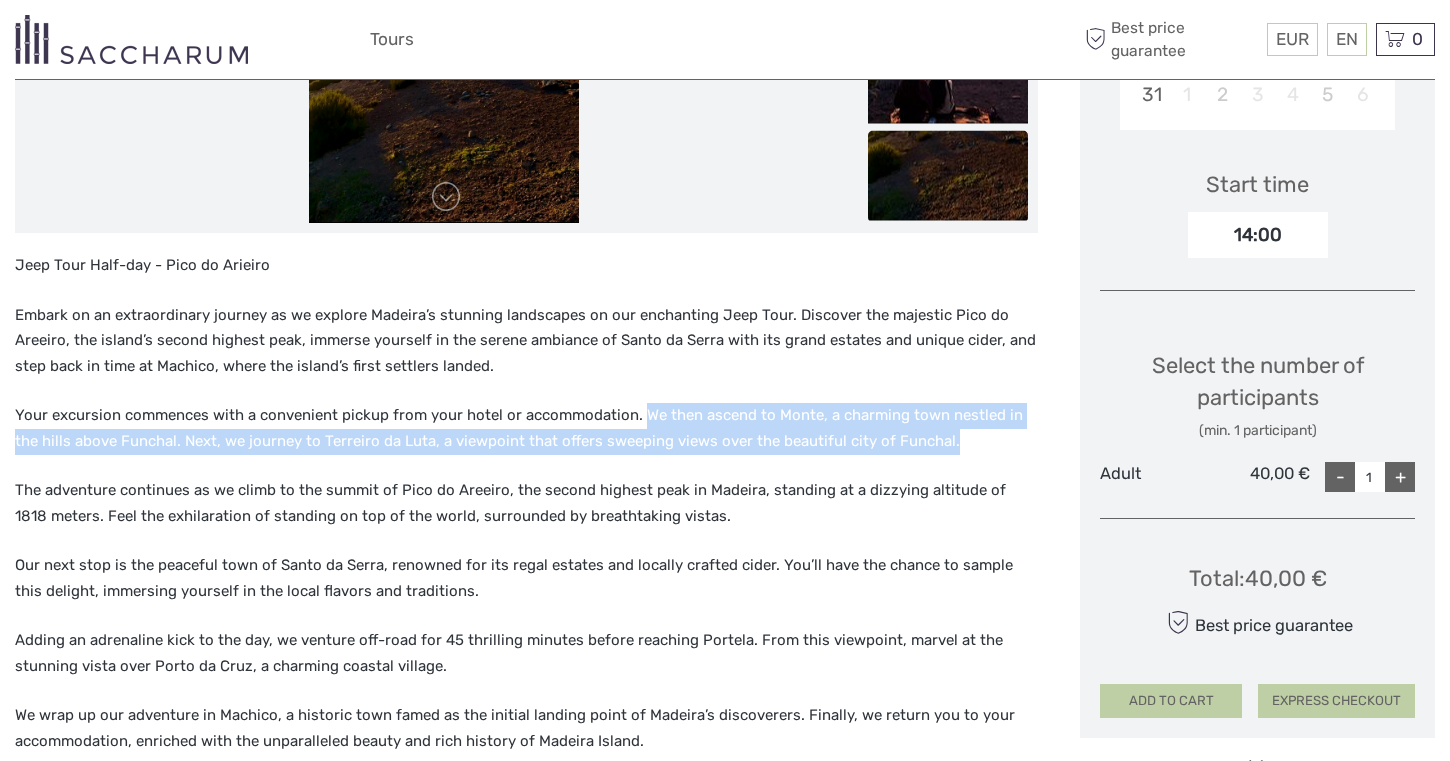 drag, startPoint x: 637, startPoint y: 411, endPoint x: 937, endPoint y: 451, distance: 302.6549 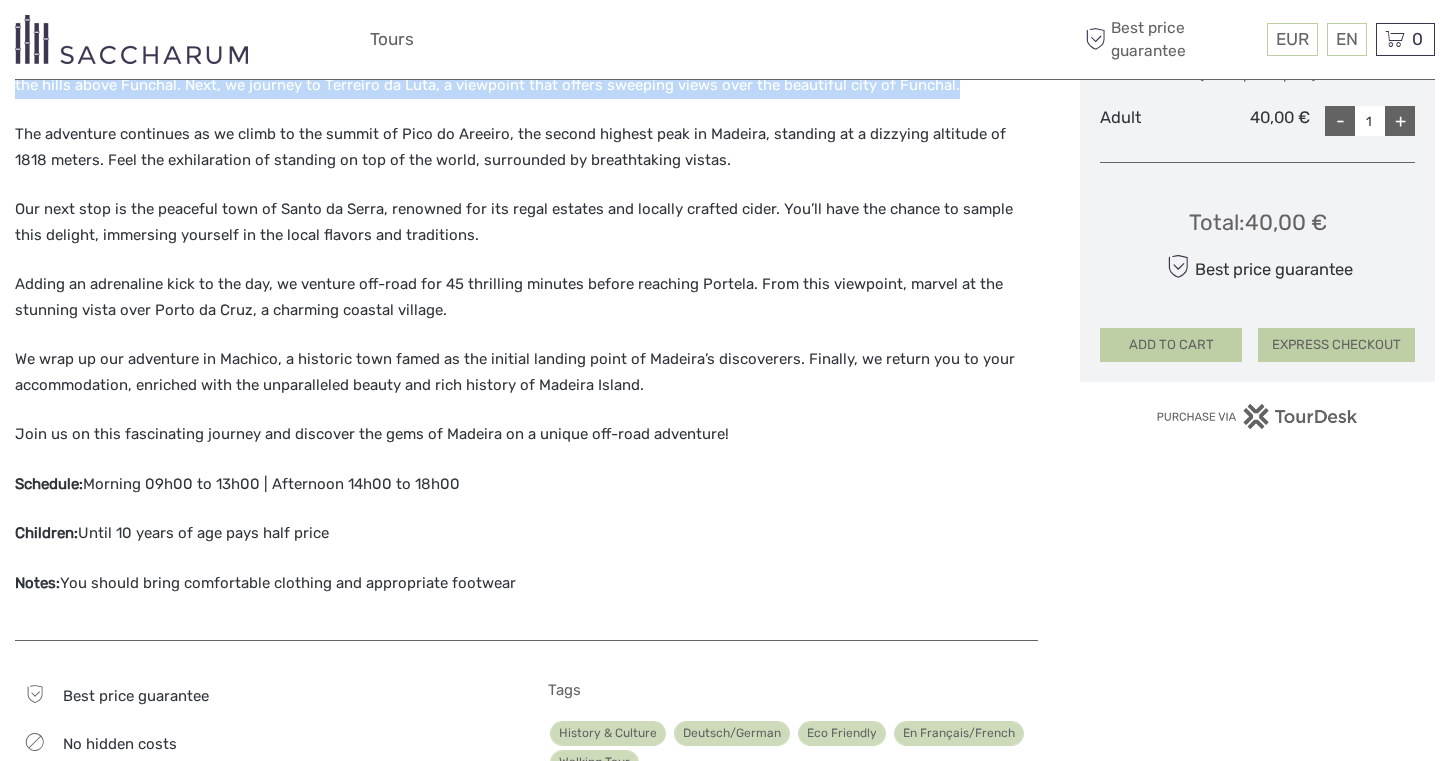 scroll, scrollTop: 957, scrollLeft: 0, axis: vertical 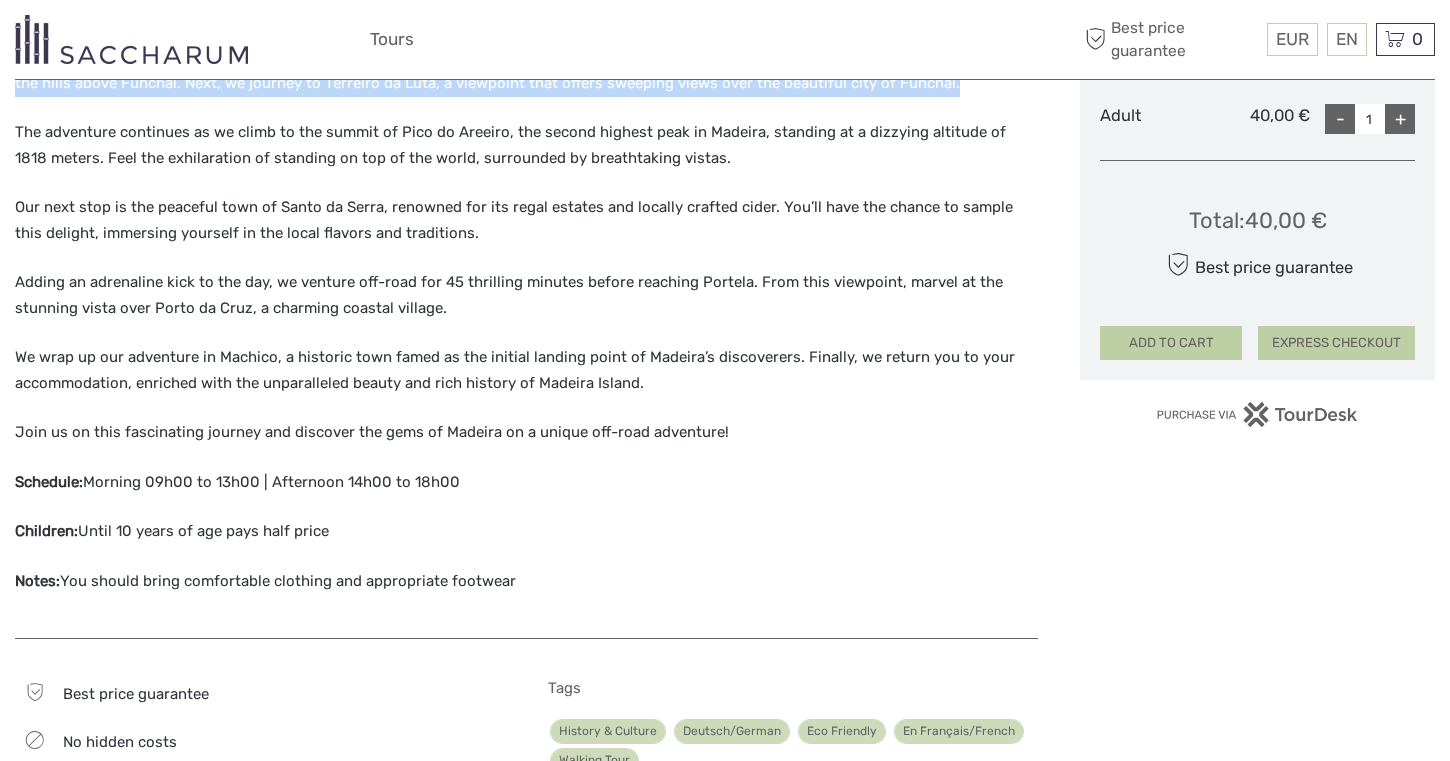 click on "+" at bounding box center (1400, 119) 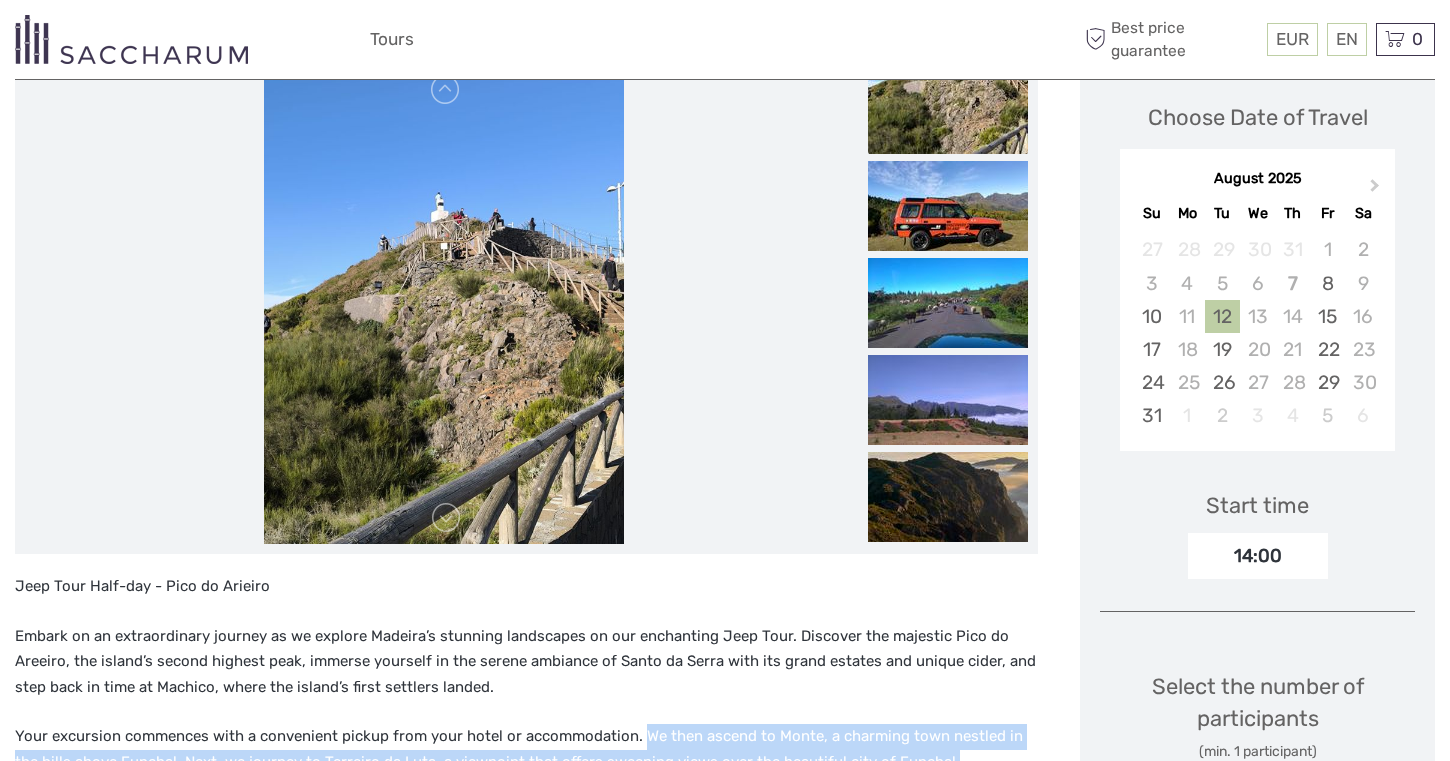 scroll, scrollTop: 288, scrollLeft: 0, axis: vertical 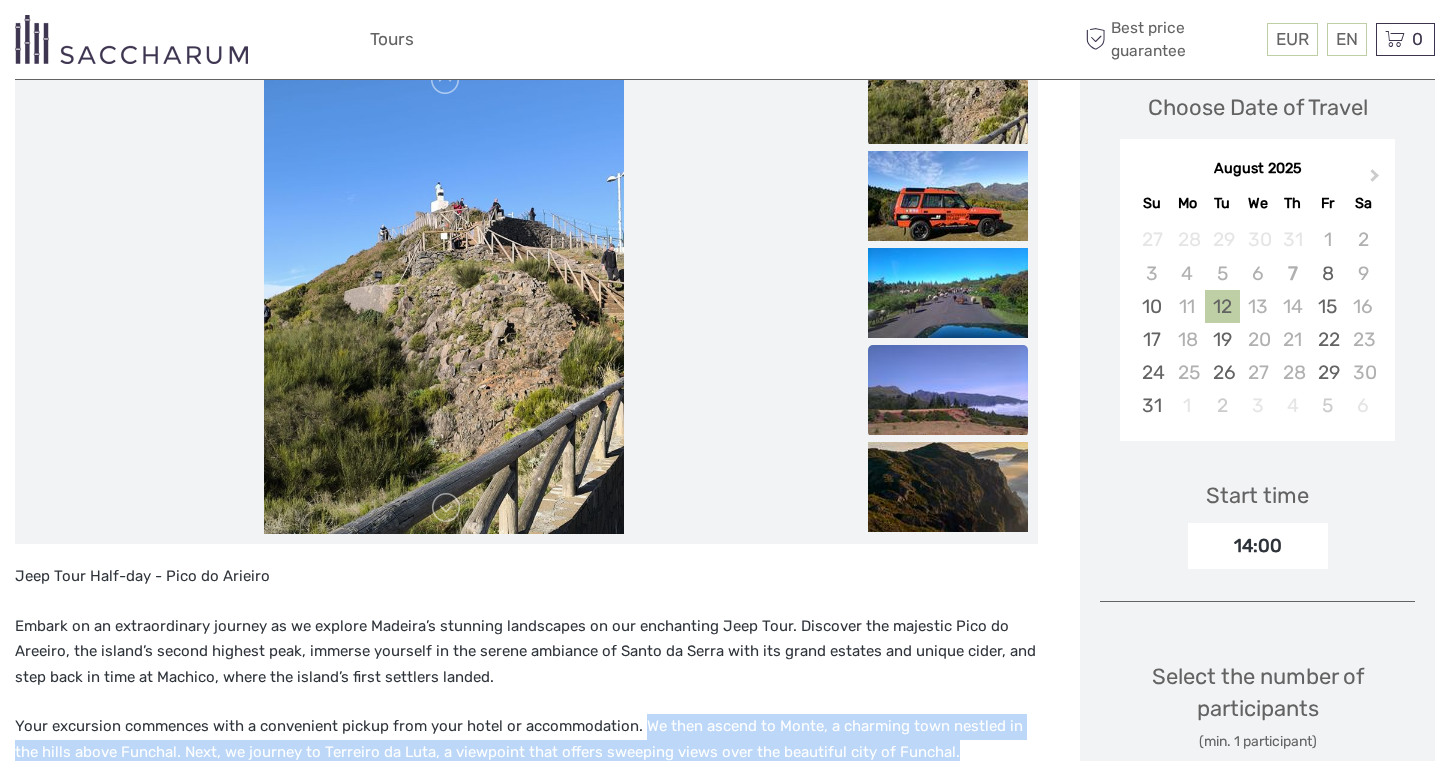 click at bounding box center (948, 390) 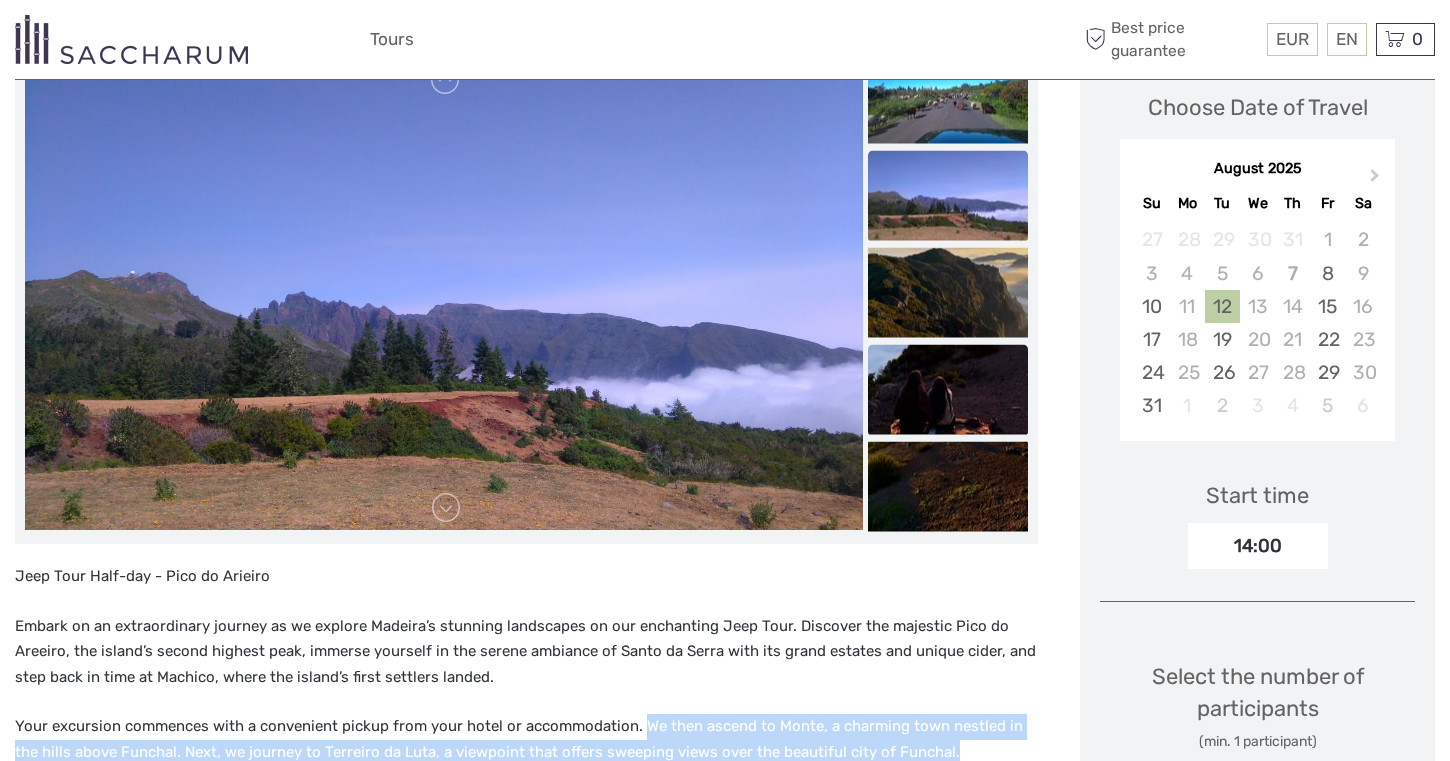 click at bounding box center [948, 390] 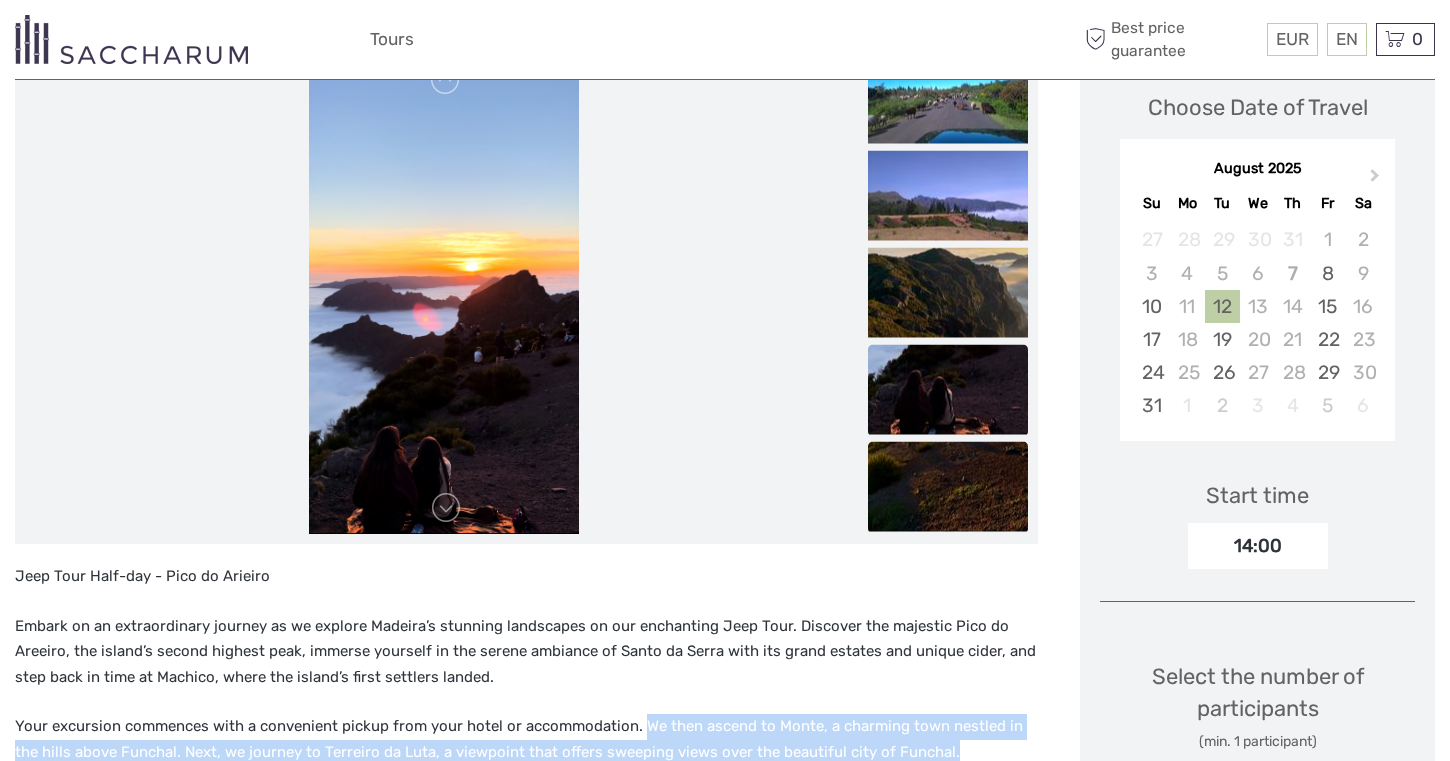 click at bounding box center (948, 487) 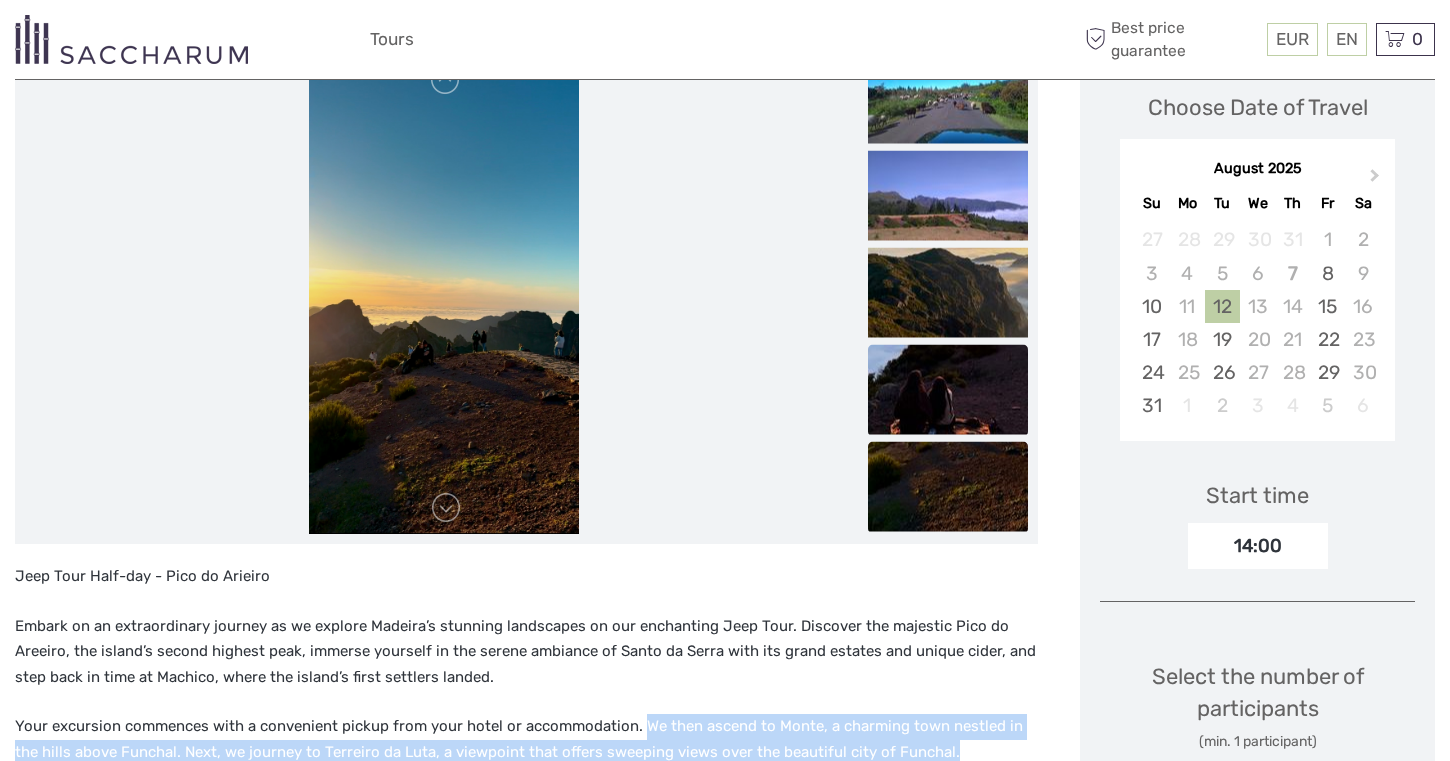 click at bounding box center [948, 390] 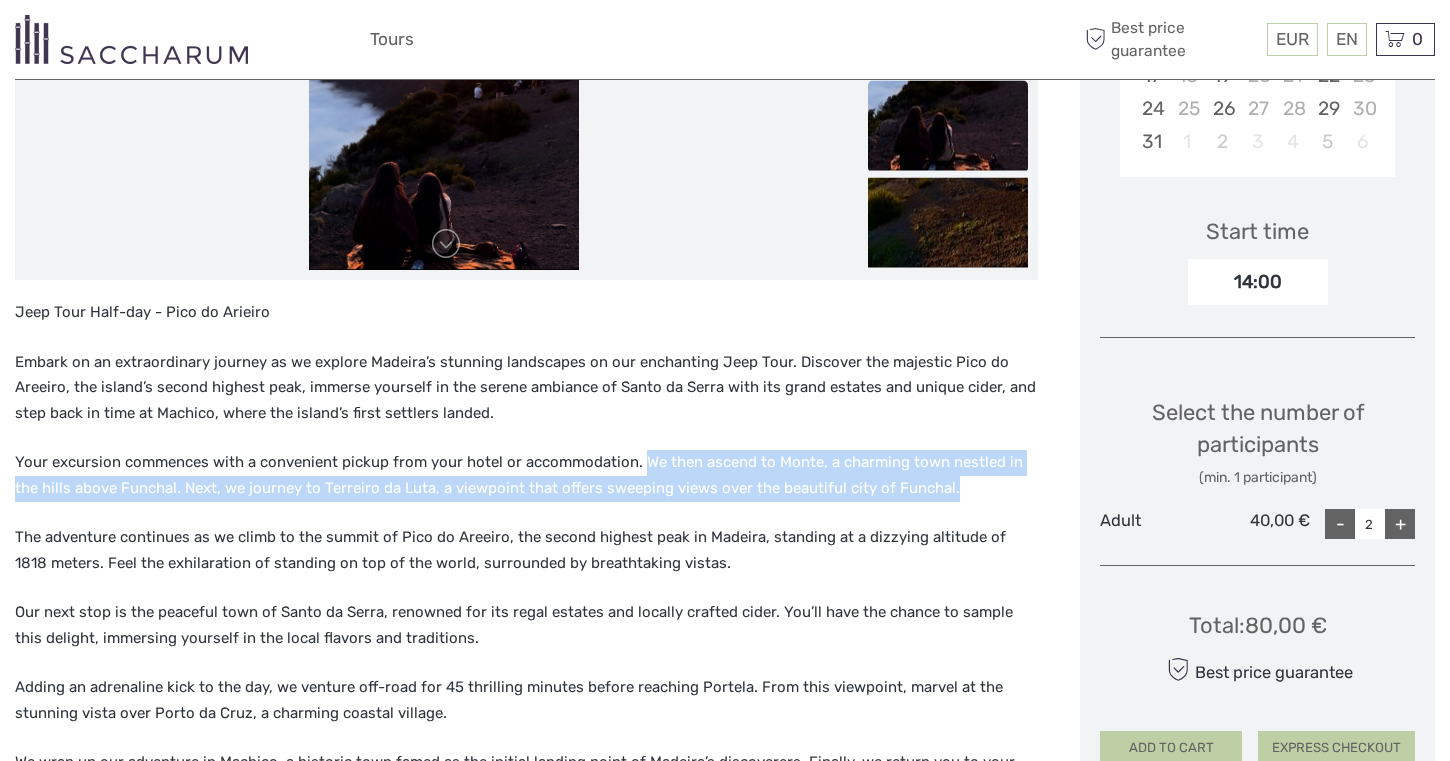 scroll, scrollTop: 674, scrollLeft: 0, axis: vertical 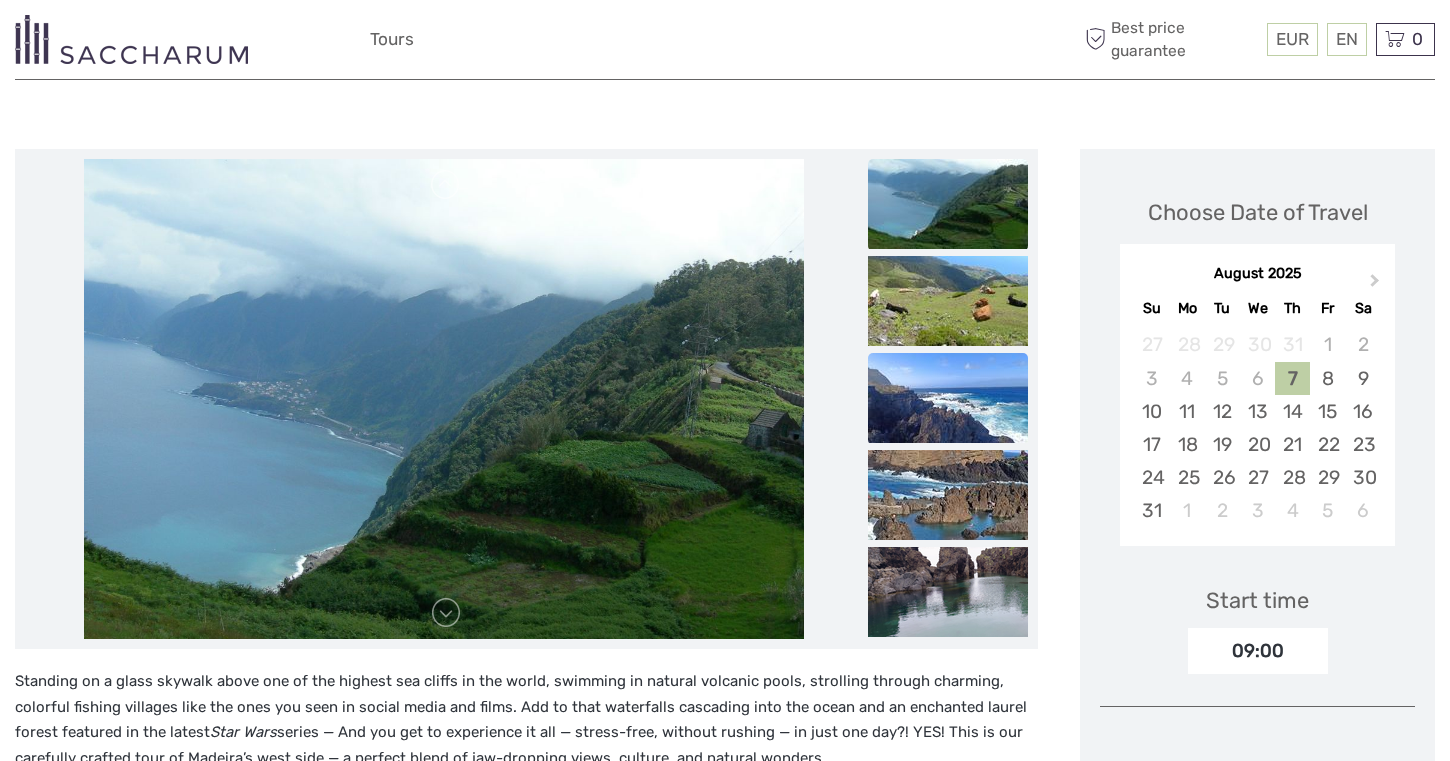 click at bounding box center [948, 398] 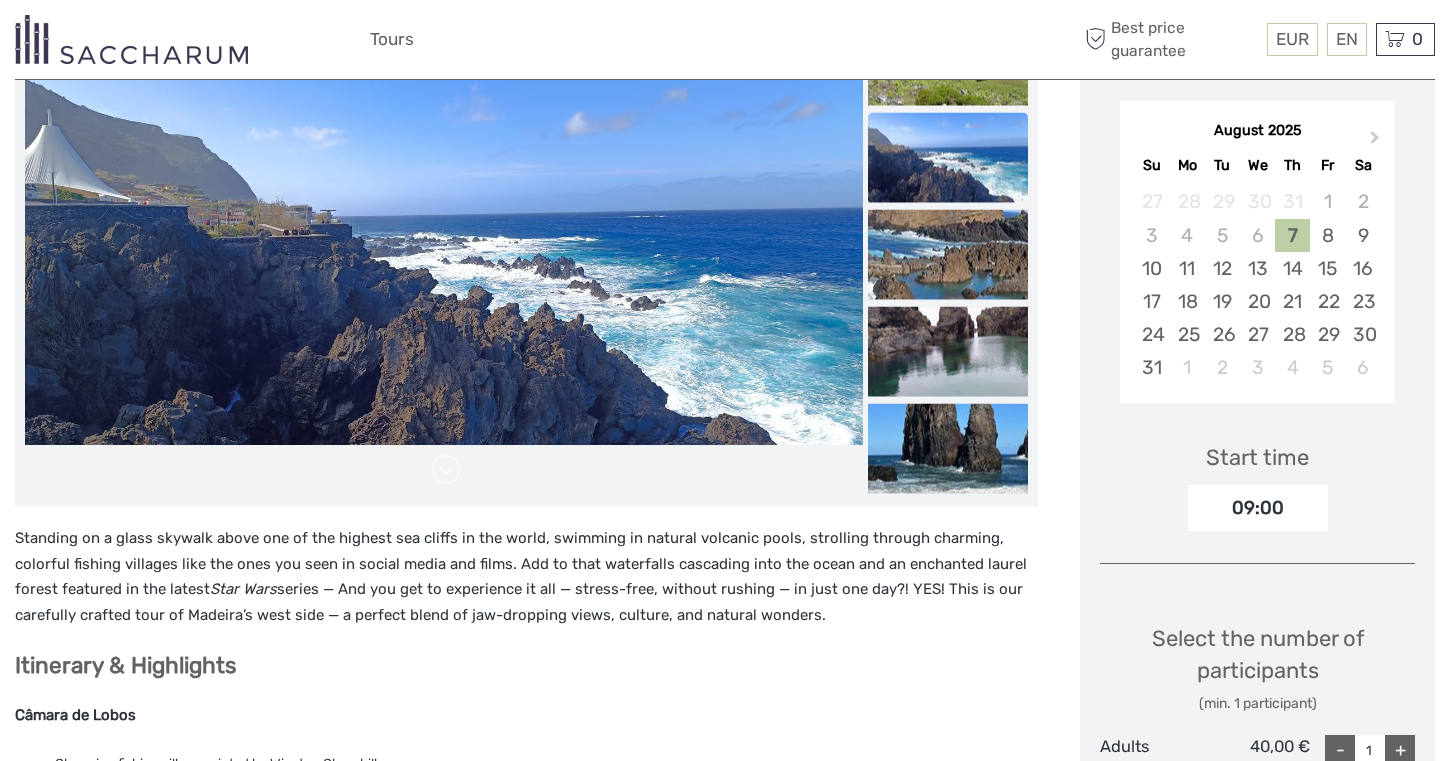 scroll, scrollTop: 335, scrollLeft: 0, axis: vertical 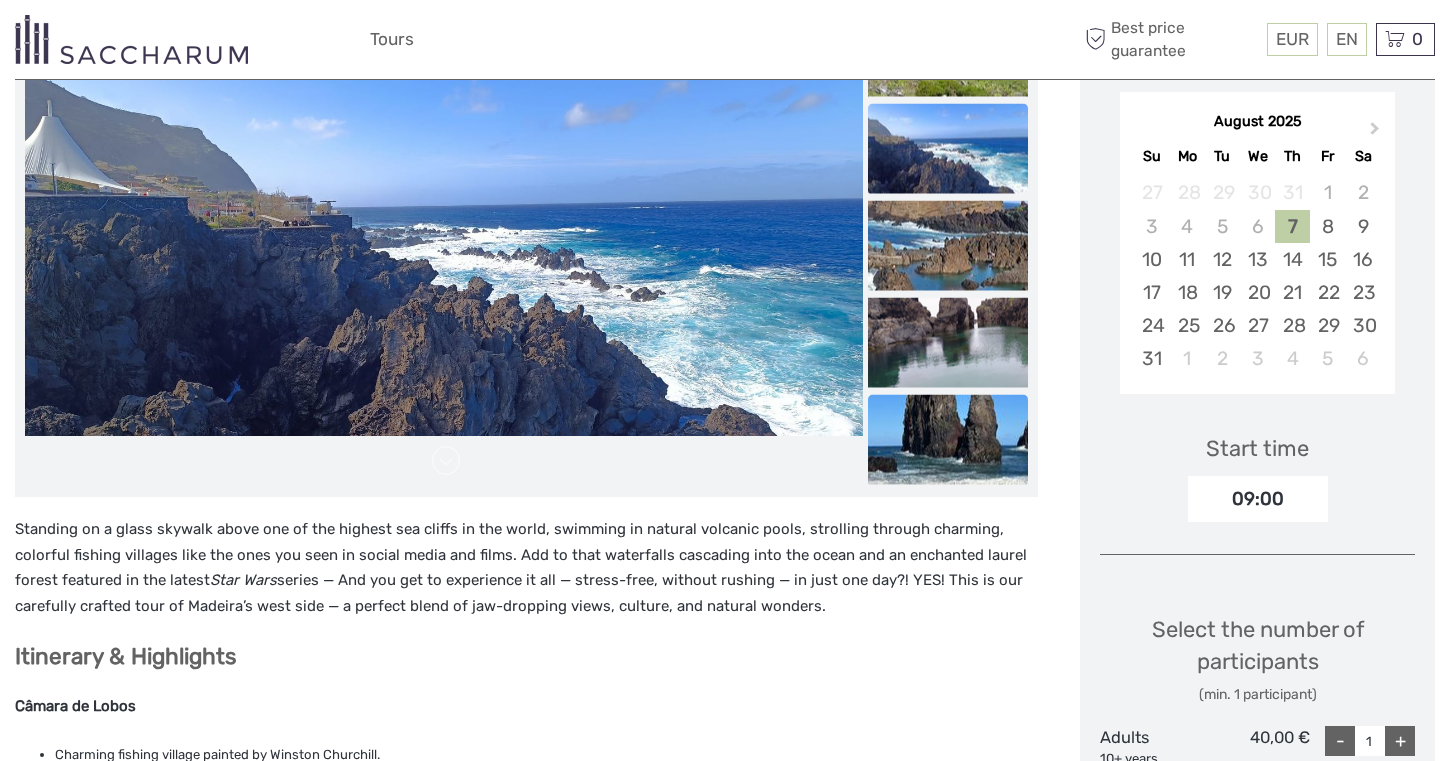 click at bounding box center [948, 440] 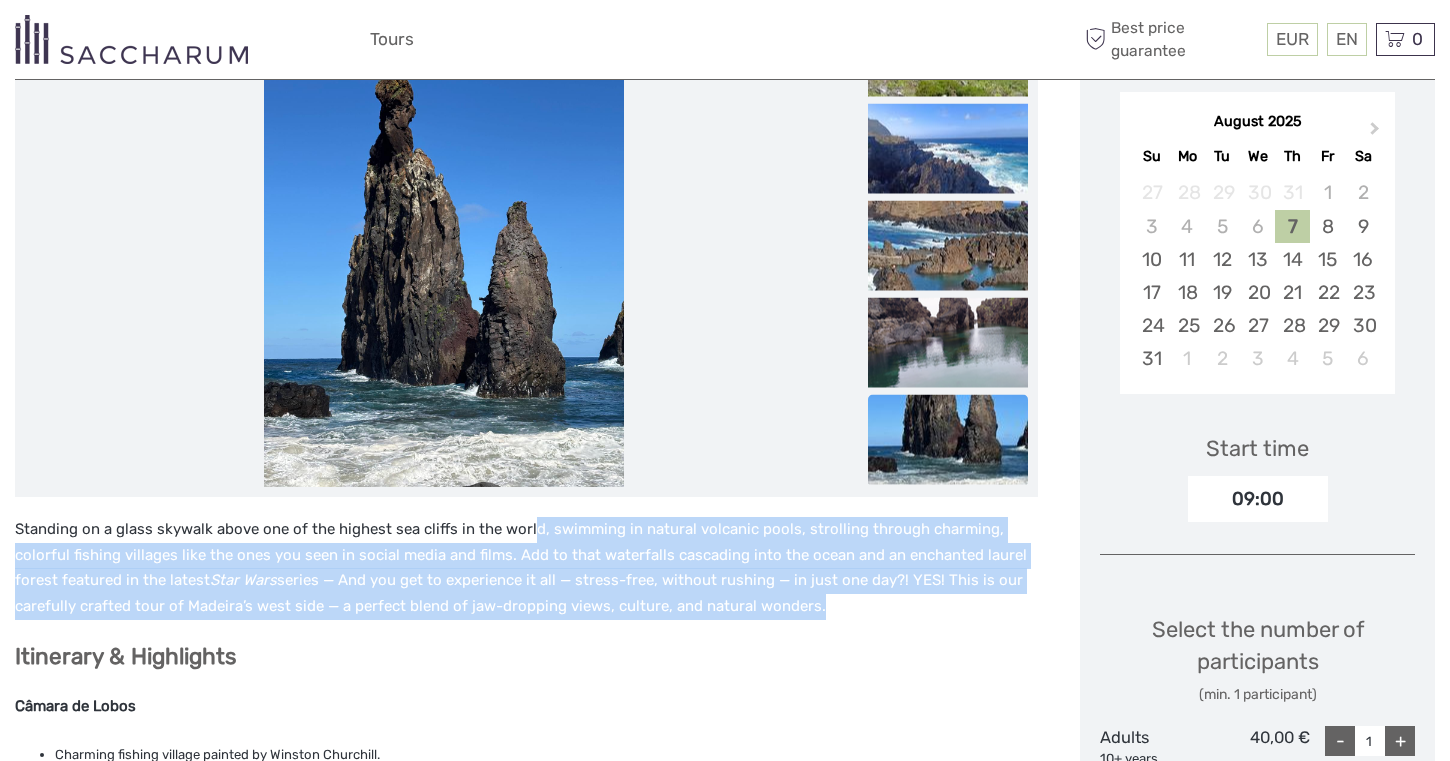 drag, startPoint x: 529, startPoint y: 534, endPoint x: 643, endPoint y: 625, distance: 145.86638 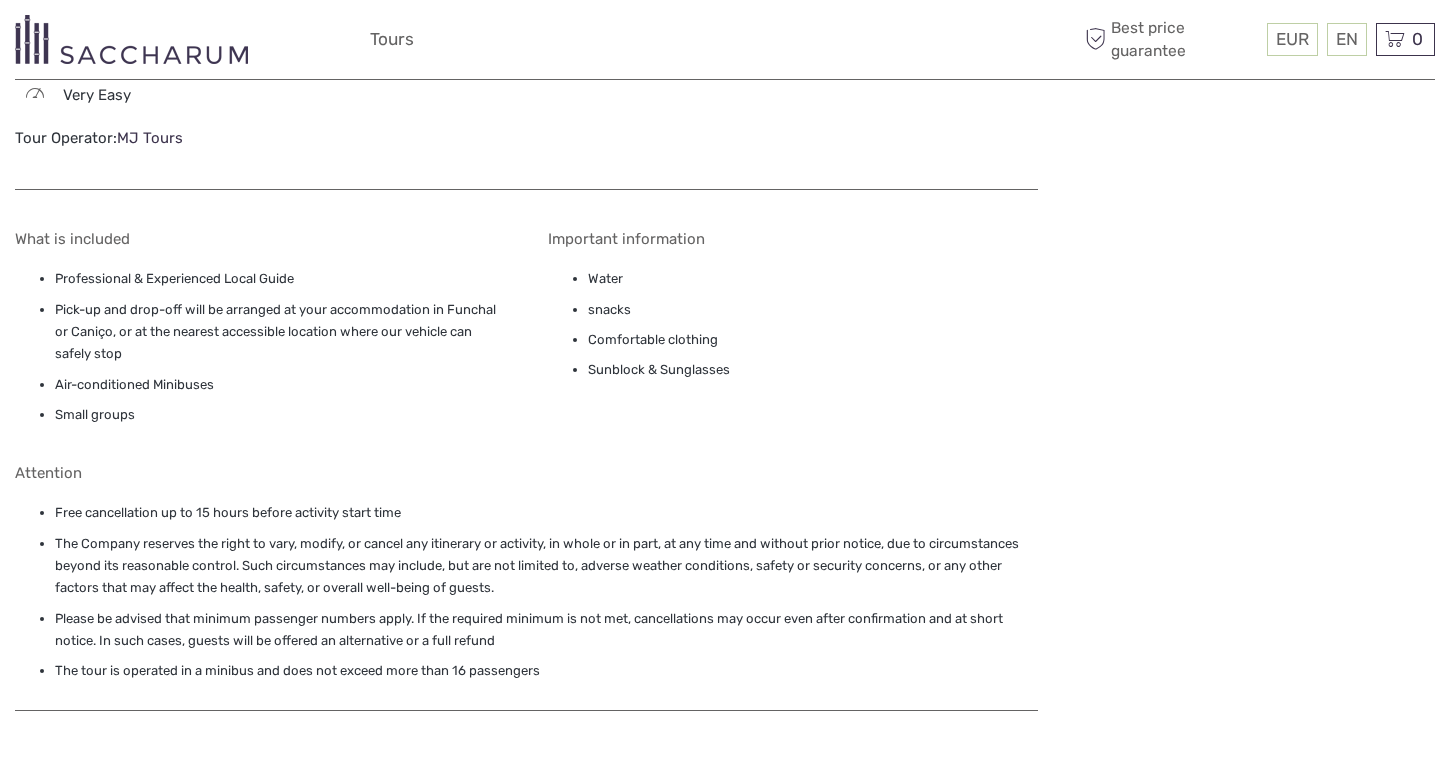scroll, scrollTop: 2114, scrollLeft: 0, axis: vertical 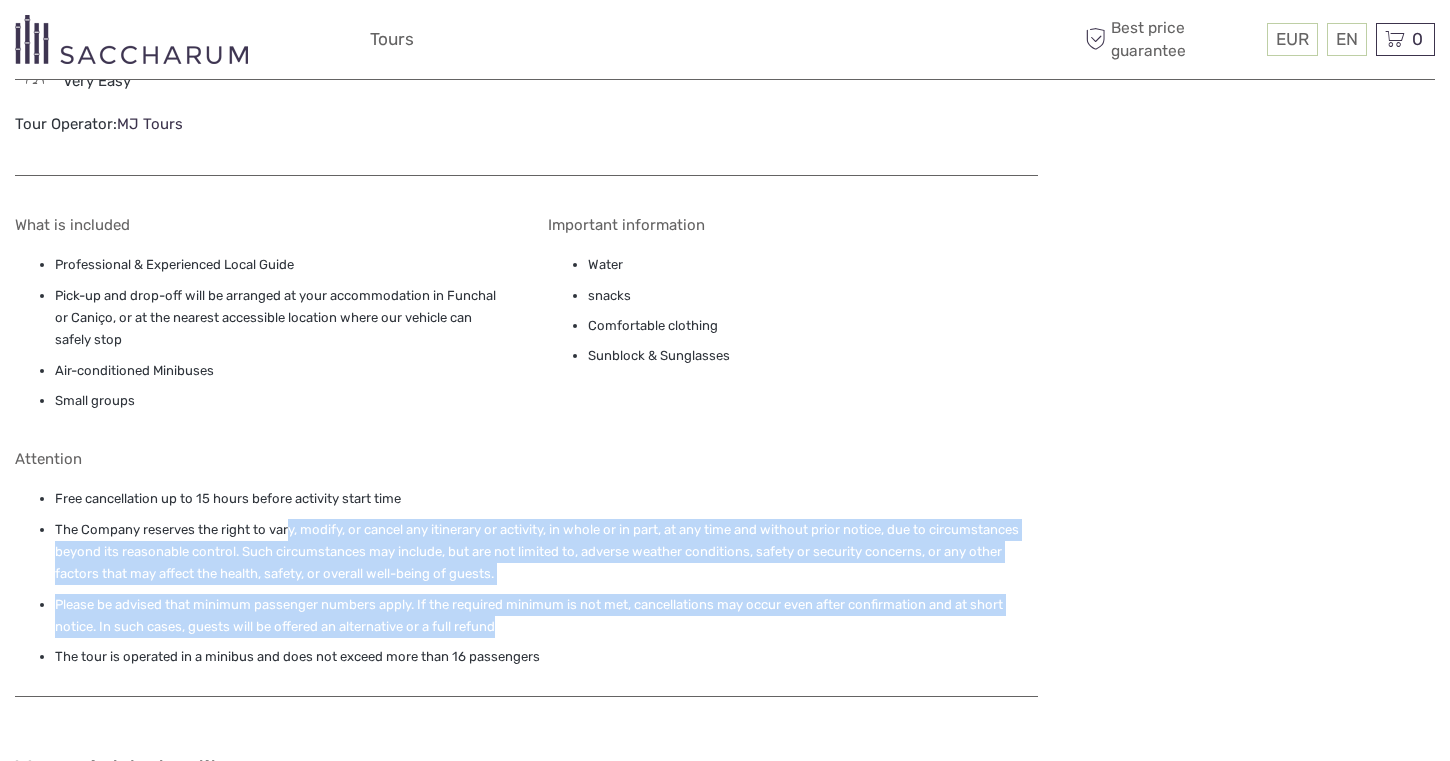 drag, startPoint x: 288, startPoint y: 537, endPoint x: 578, endPoint y: 633, distance: 305.47668 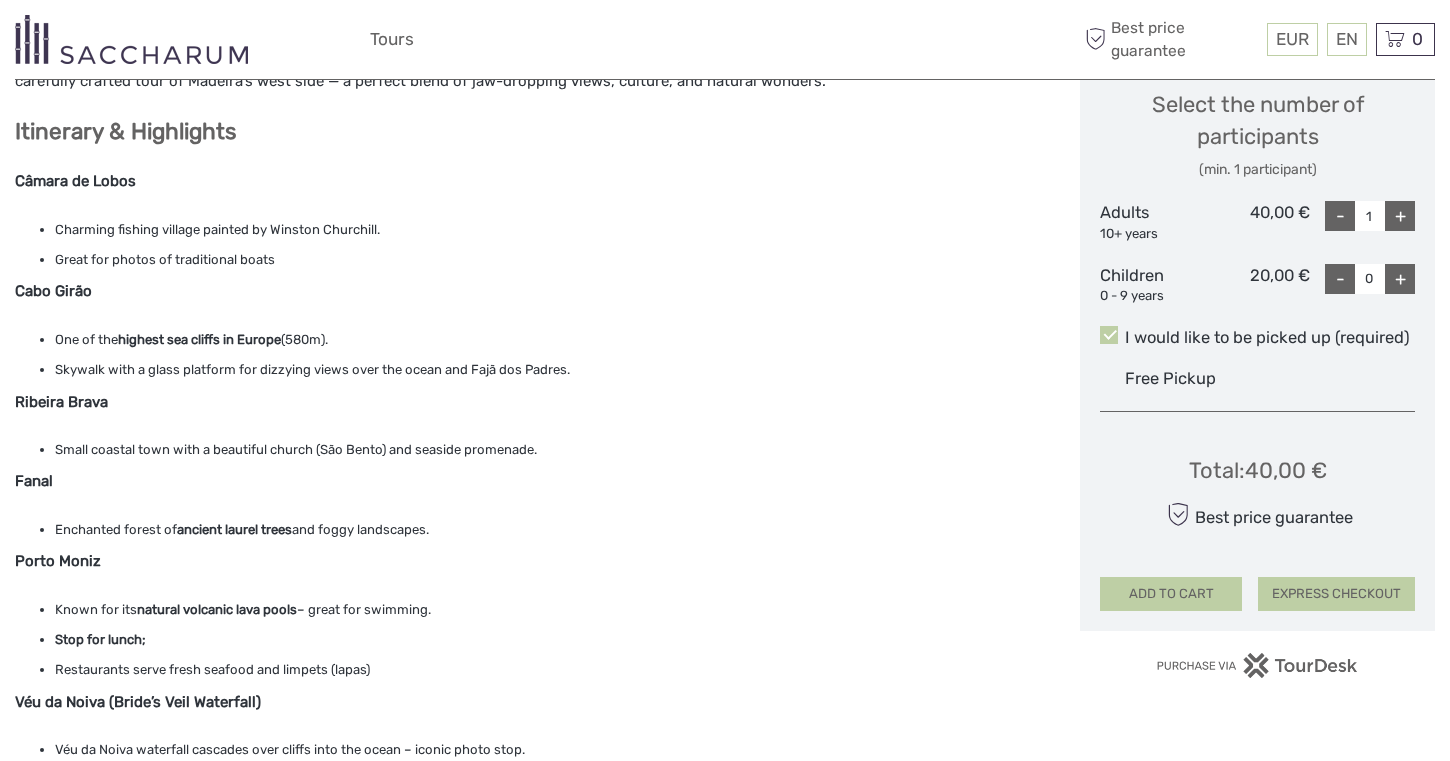 scroll, scrollTop: 847, scrollLeft: 0, axis: vertical 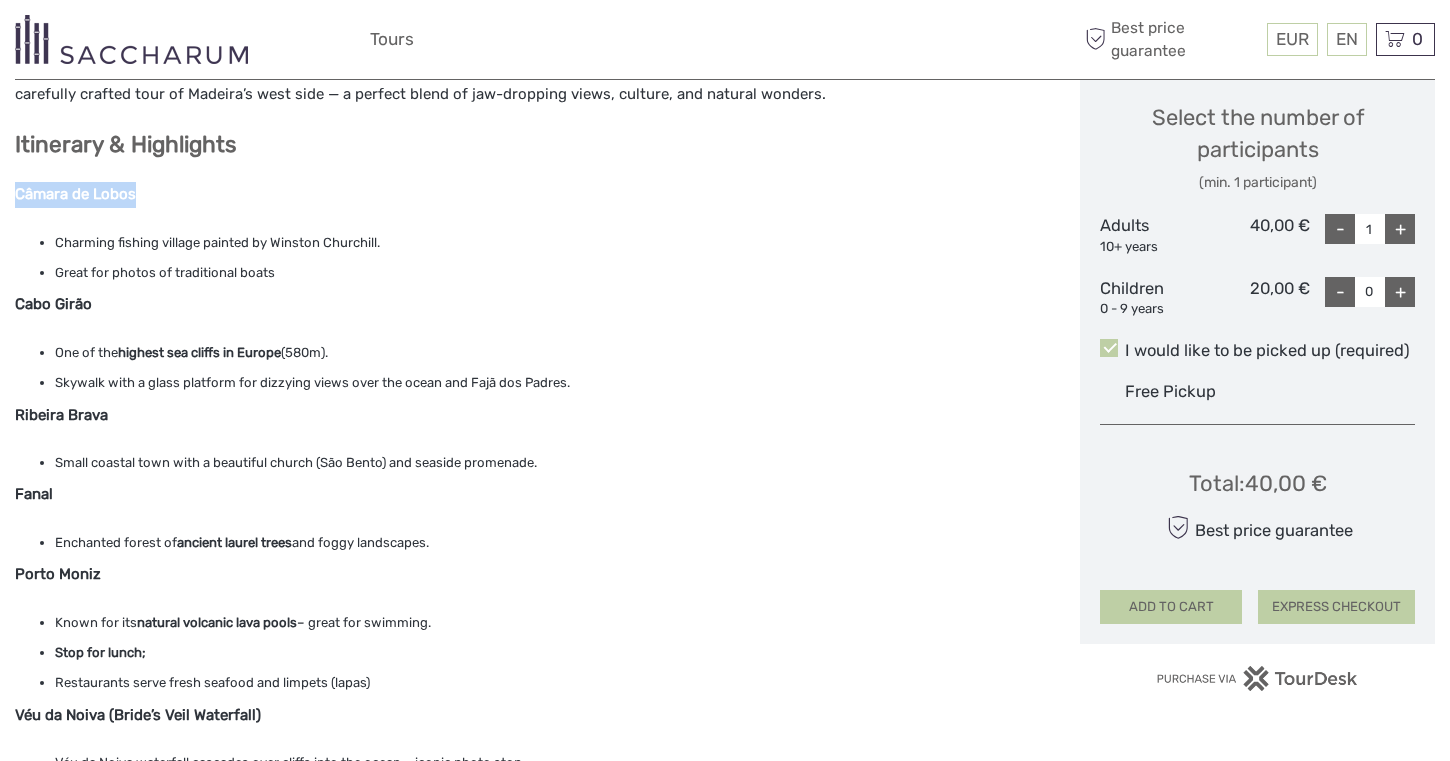 drag, startPoint x: 142, startPoint y: 191, endPoint x: 15, endPoint y: 193, distance: 127.01575 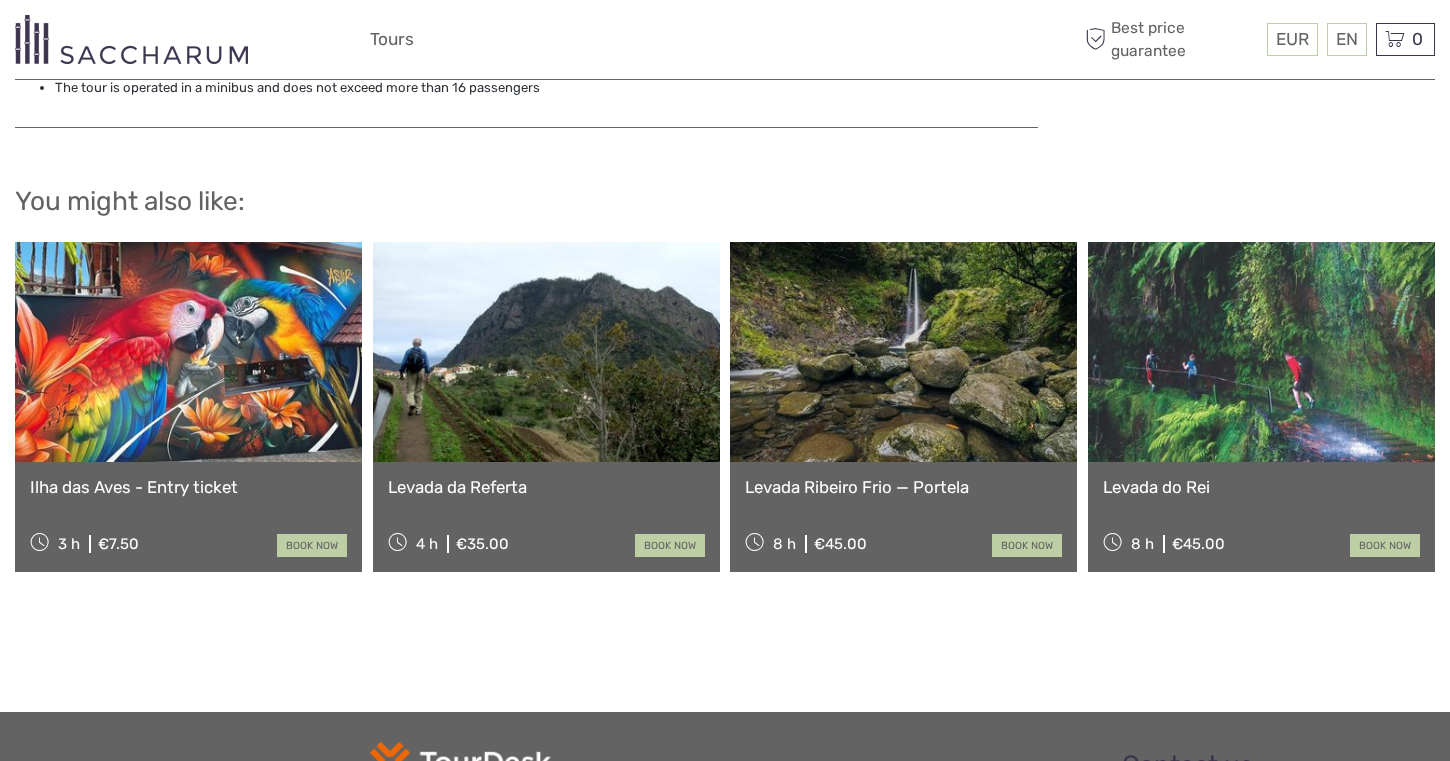scroll, scrollTop: 2762, scrollLeft: 0, axis: vertical 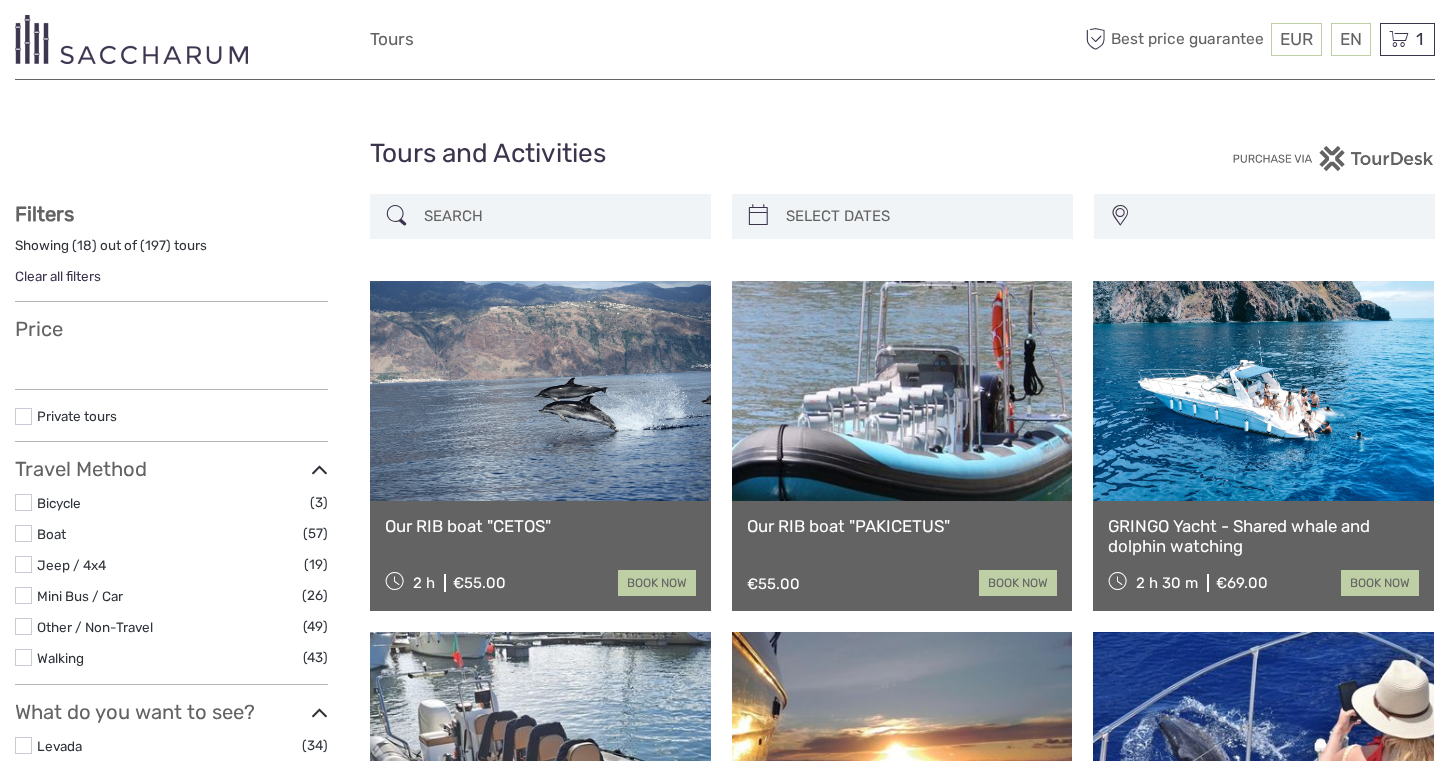select 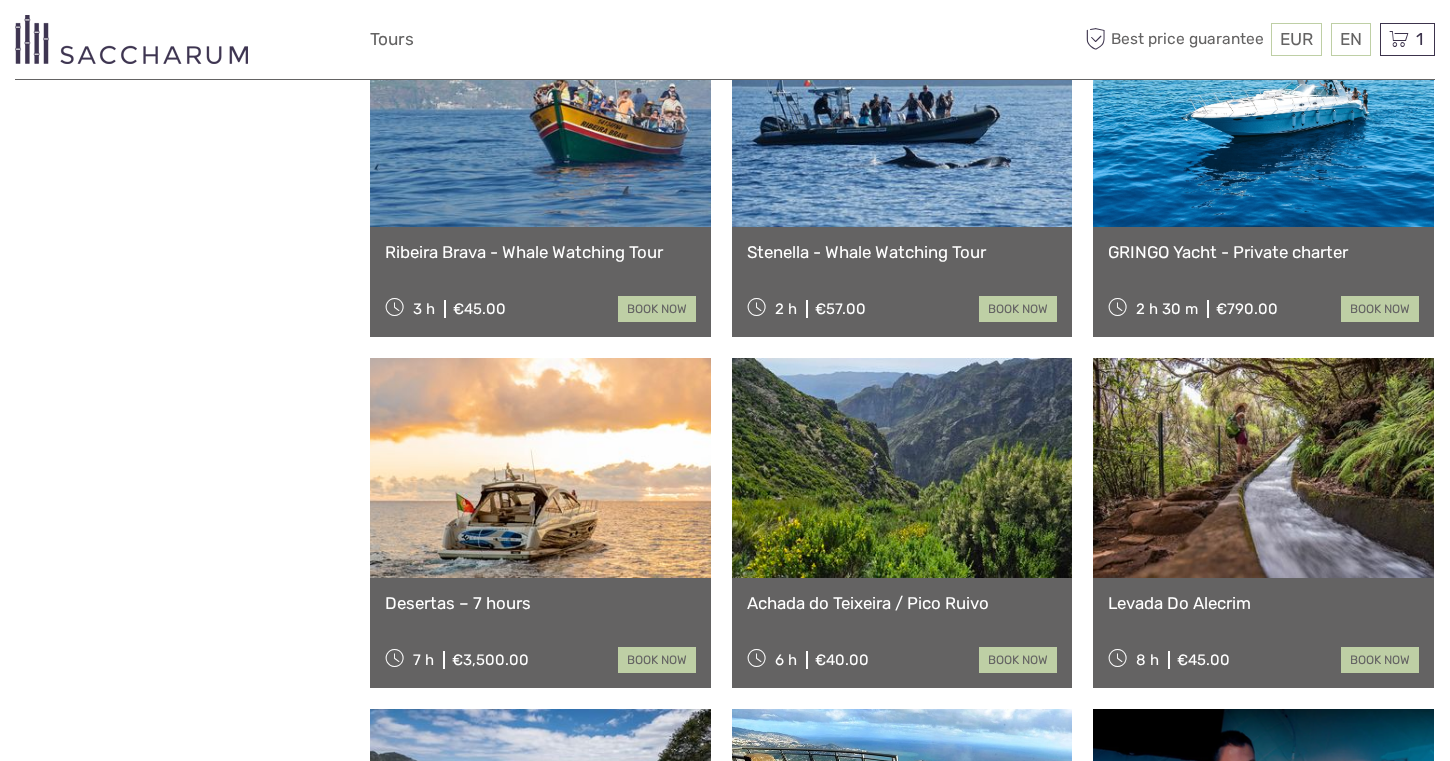 scroll, scrollTop: 0, scrollLeft: 0, axis: both 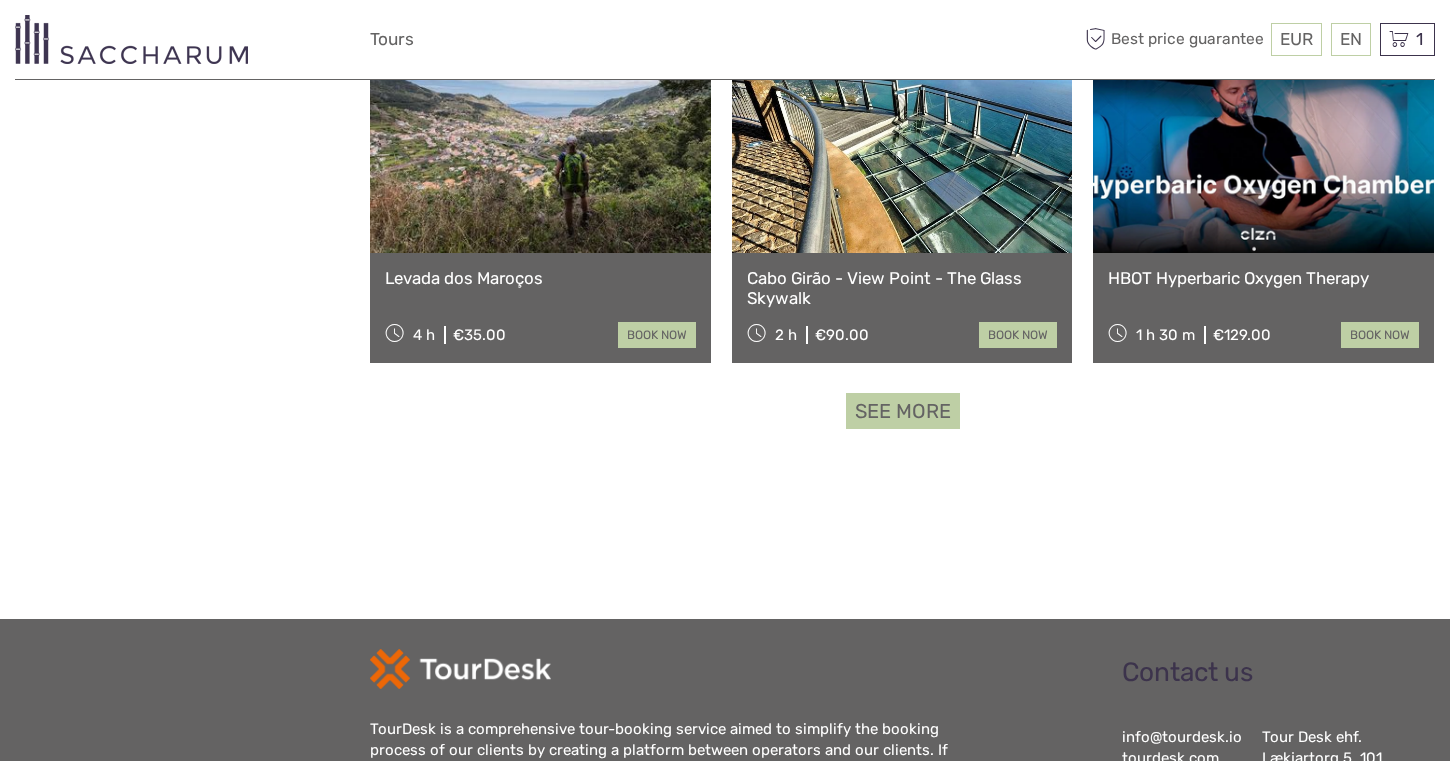 click on "See more" at bounding box center [903, 411] 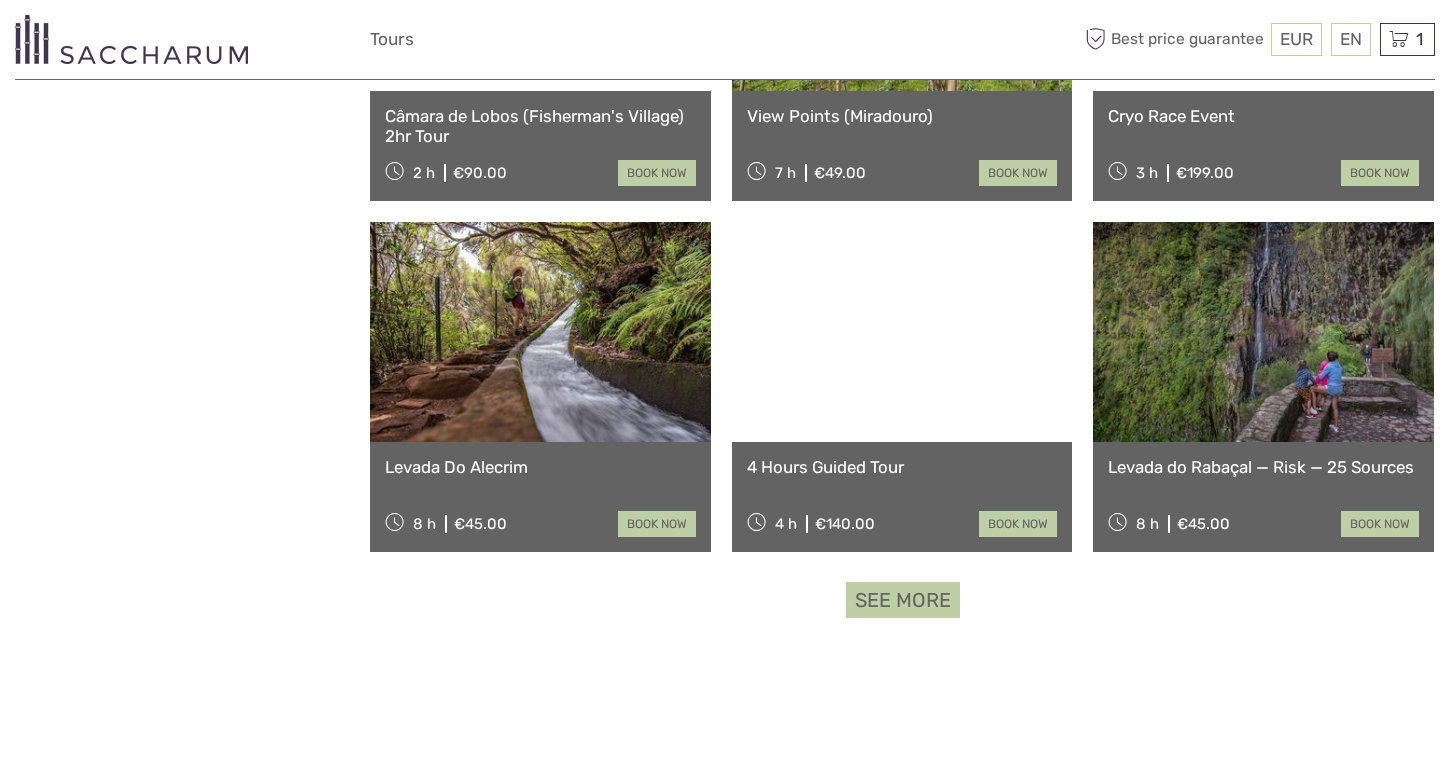 scroll, scrollTop: 4036, scrollLeft: 0, axis: vertical 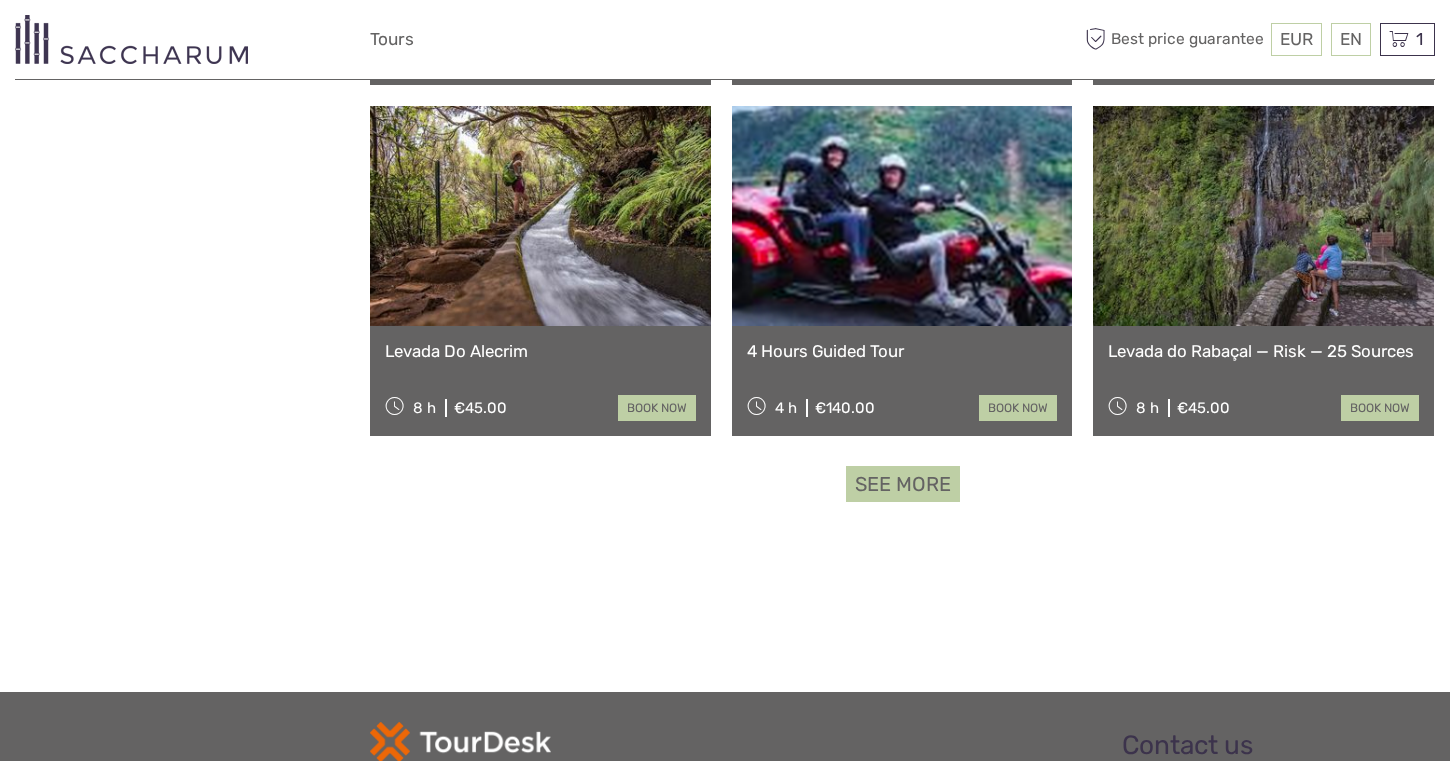 click on "See more" at bounding box center [903, 484] 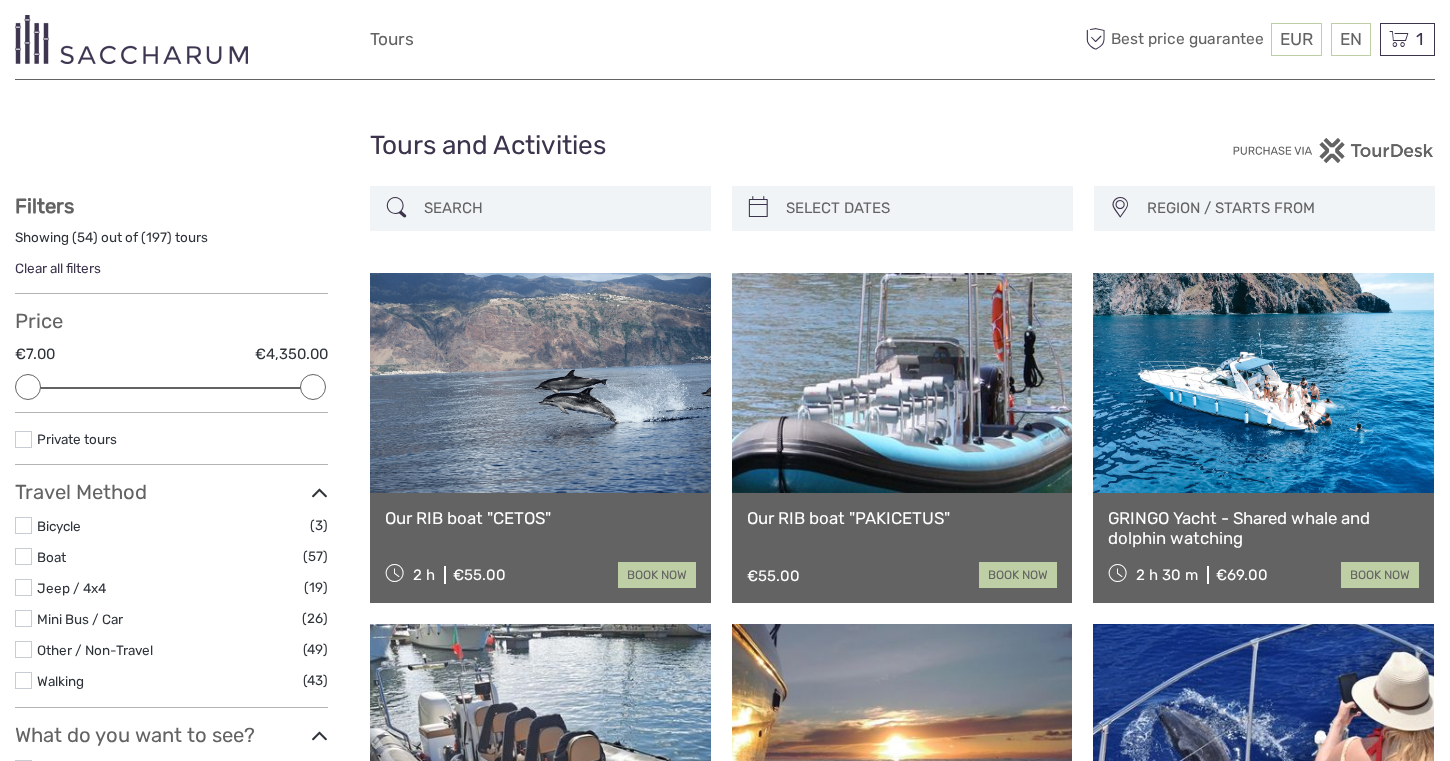 scroll, scrollTop: 0, scrollLeft: 0, axis: both 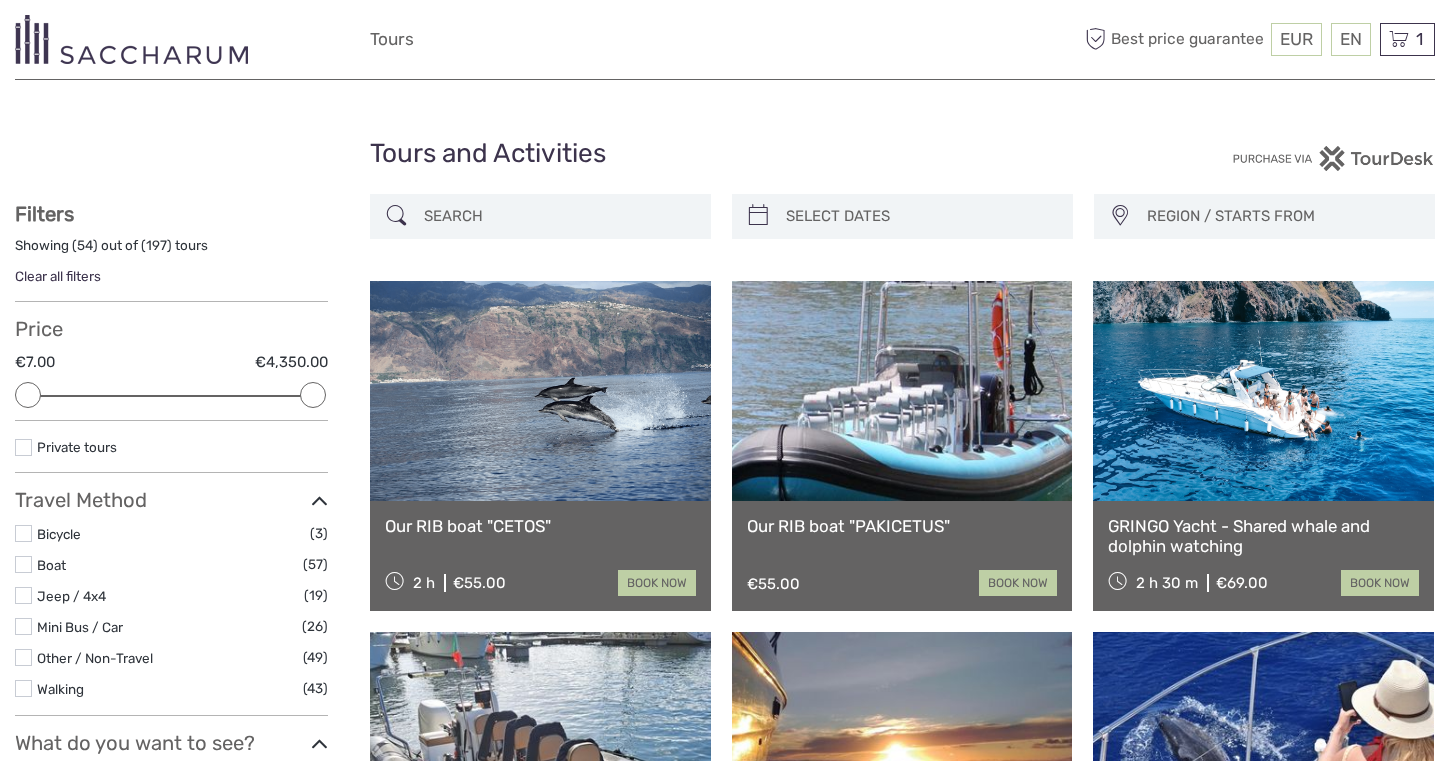 click on "Price
€7.00   €4,350.00
Clear" at bounding box center [171, 369] 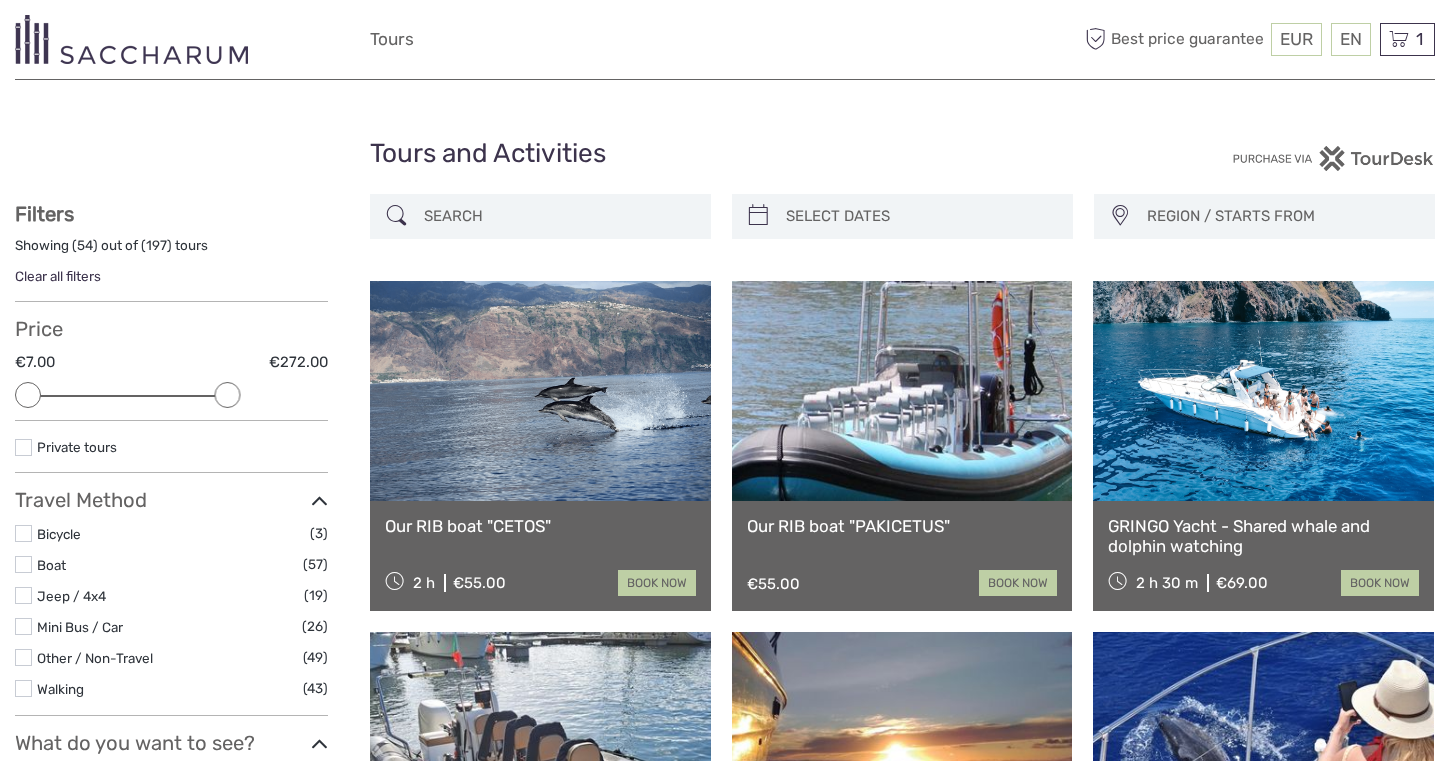 drag, startPoint x: 251, startPoint y: 399, endPoint x: 228, endPoint y: 398, distance: 23.021729 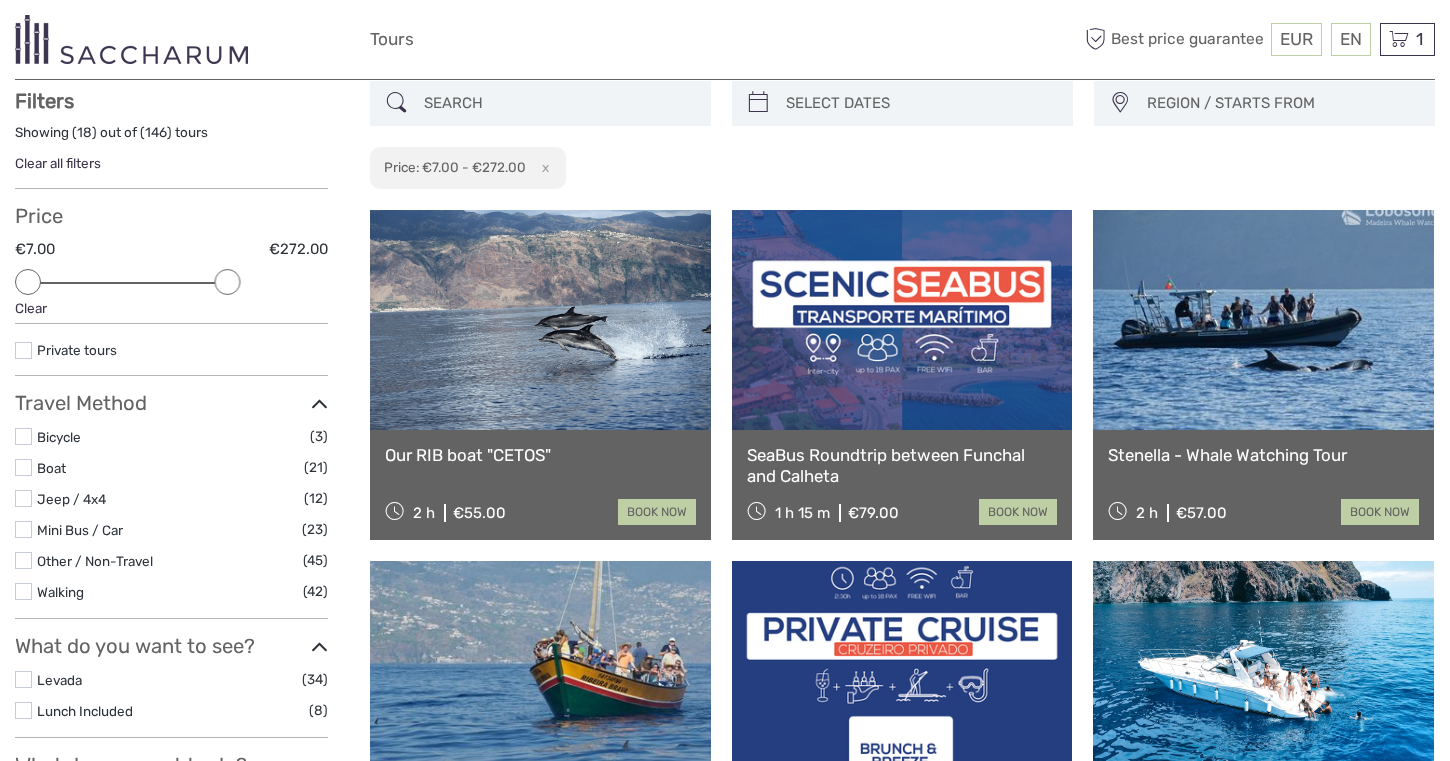 scroll, scrollTop: 113, scrollLeft: 0, axis: vertical 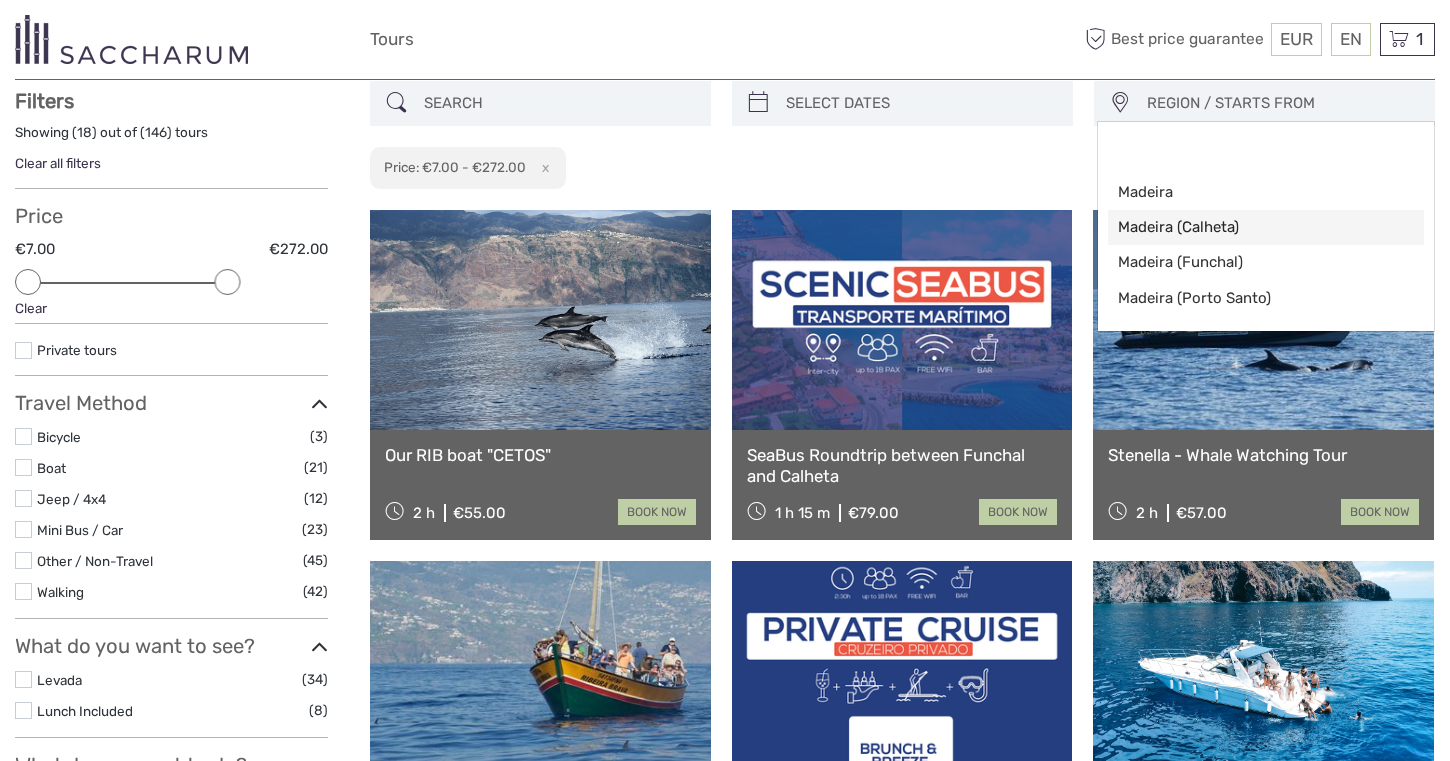 click on "Madeira (Calheta)" at bounding box center (1249, 227) 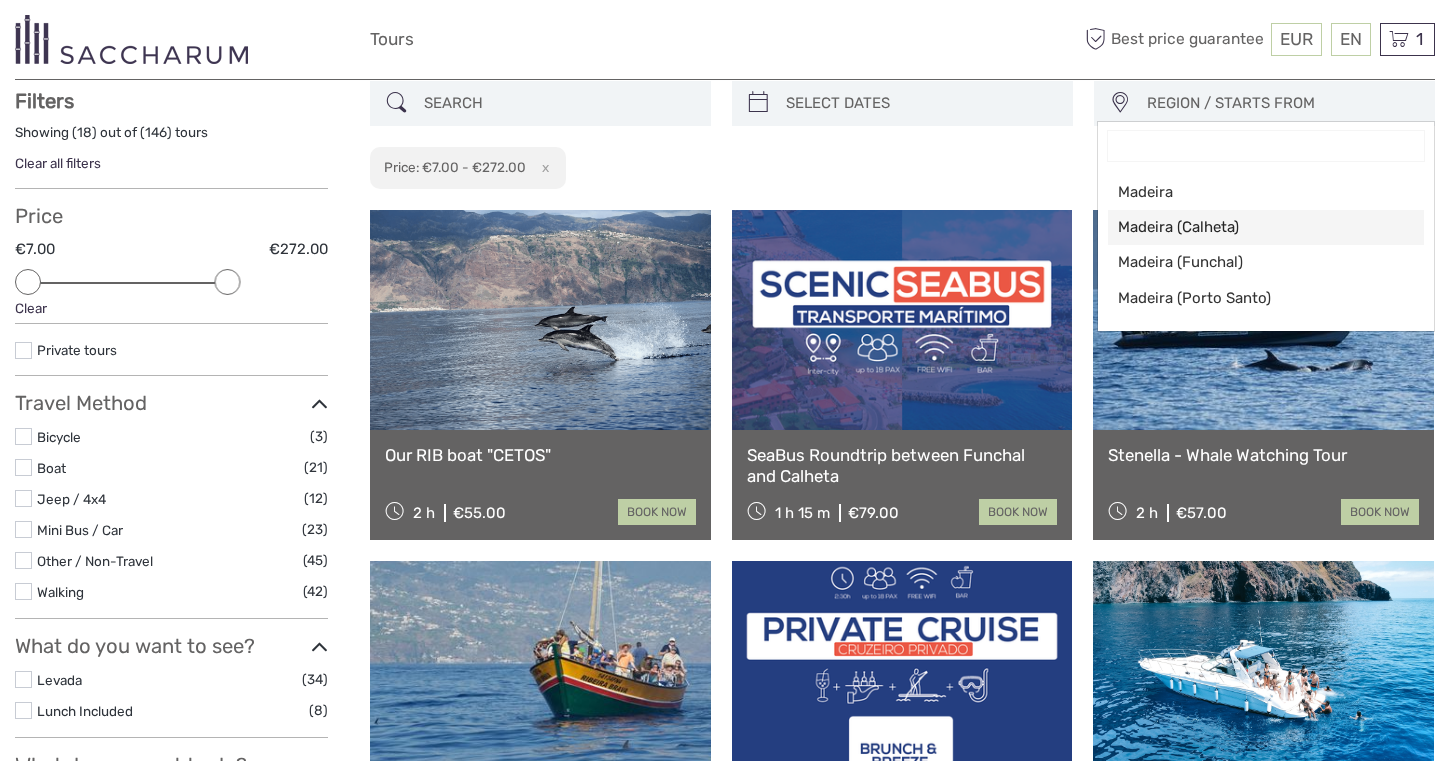 select on "Madeira (Calheta)" 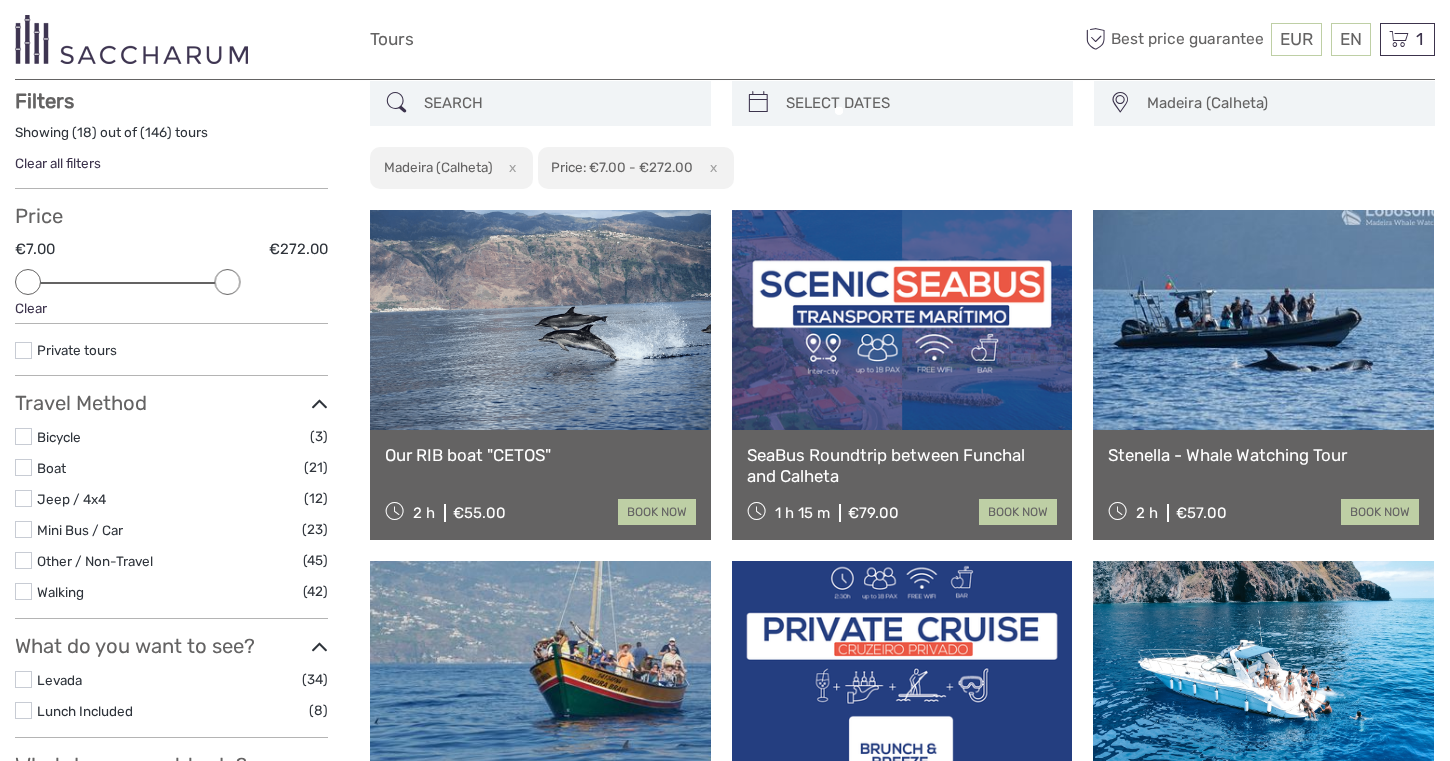 scroll, scrollTop: 5, scrollLeft: 0, axis: vertical 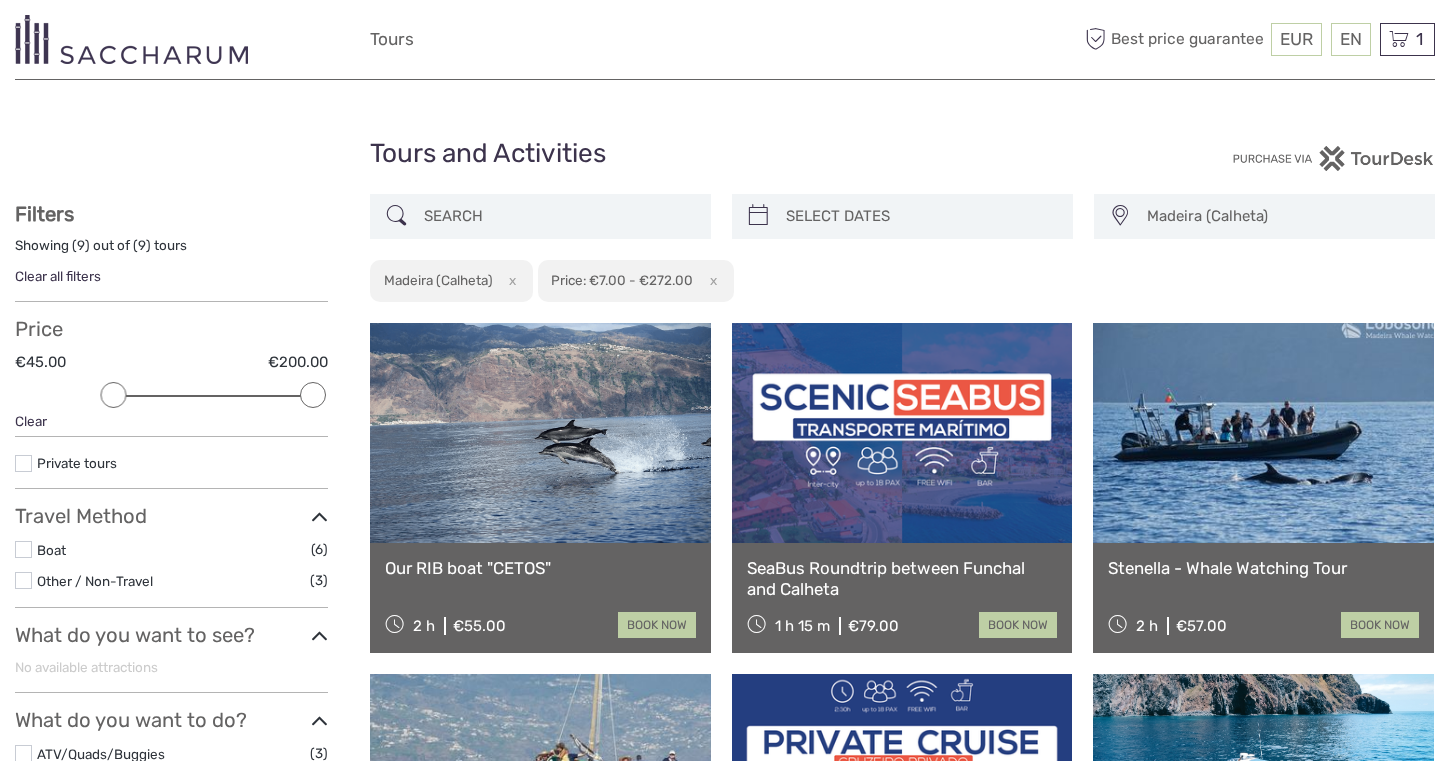 click on "Madeira (Calheta)" at bounding box center [1281, 216] 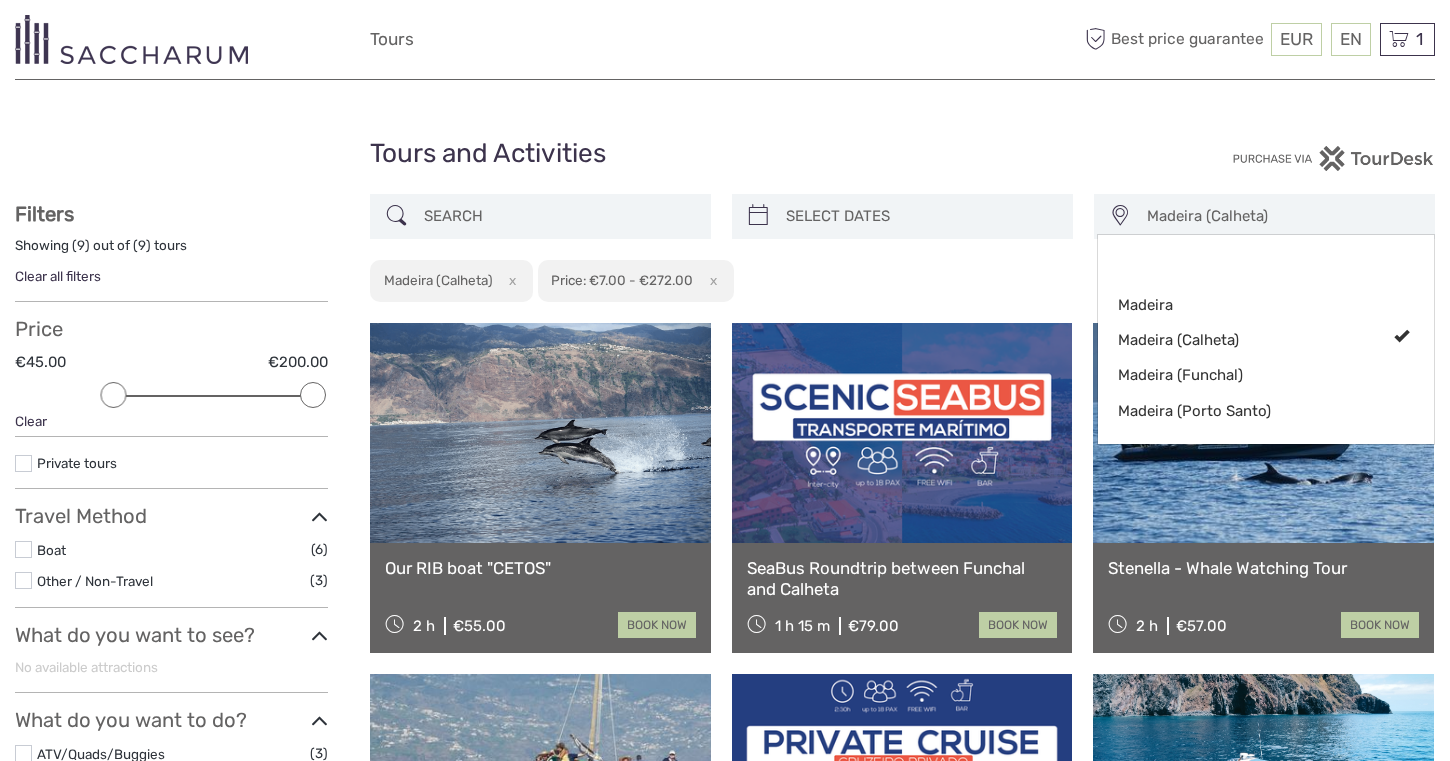 click on "Tours and Activities" at bounding box center (725, 154) 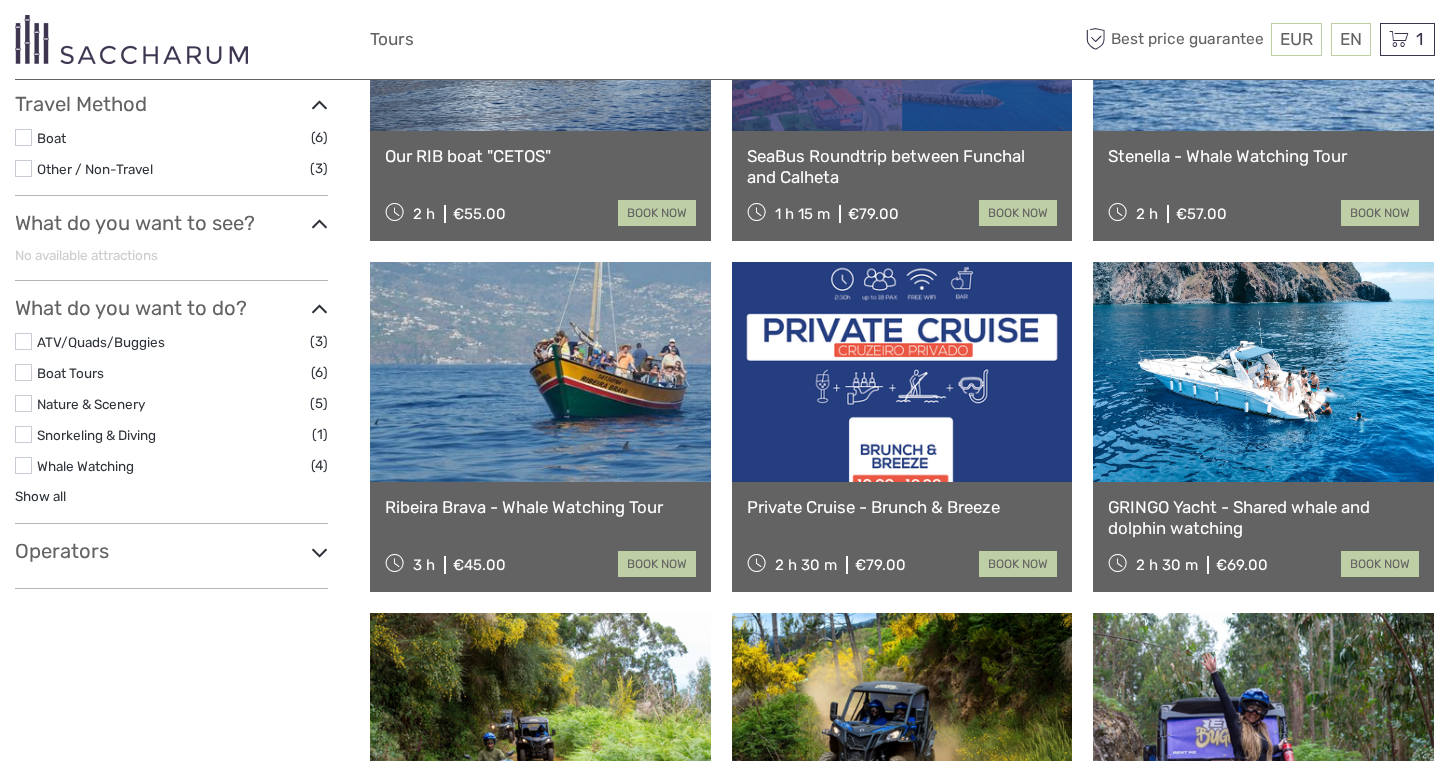 scroll, scrollTop: 515, scrollLeft: 0, axis: vertical 